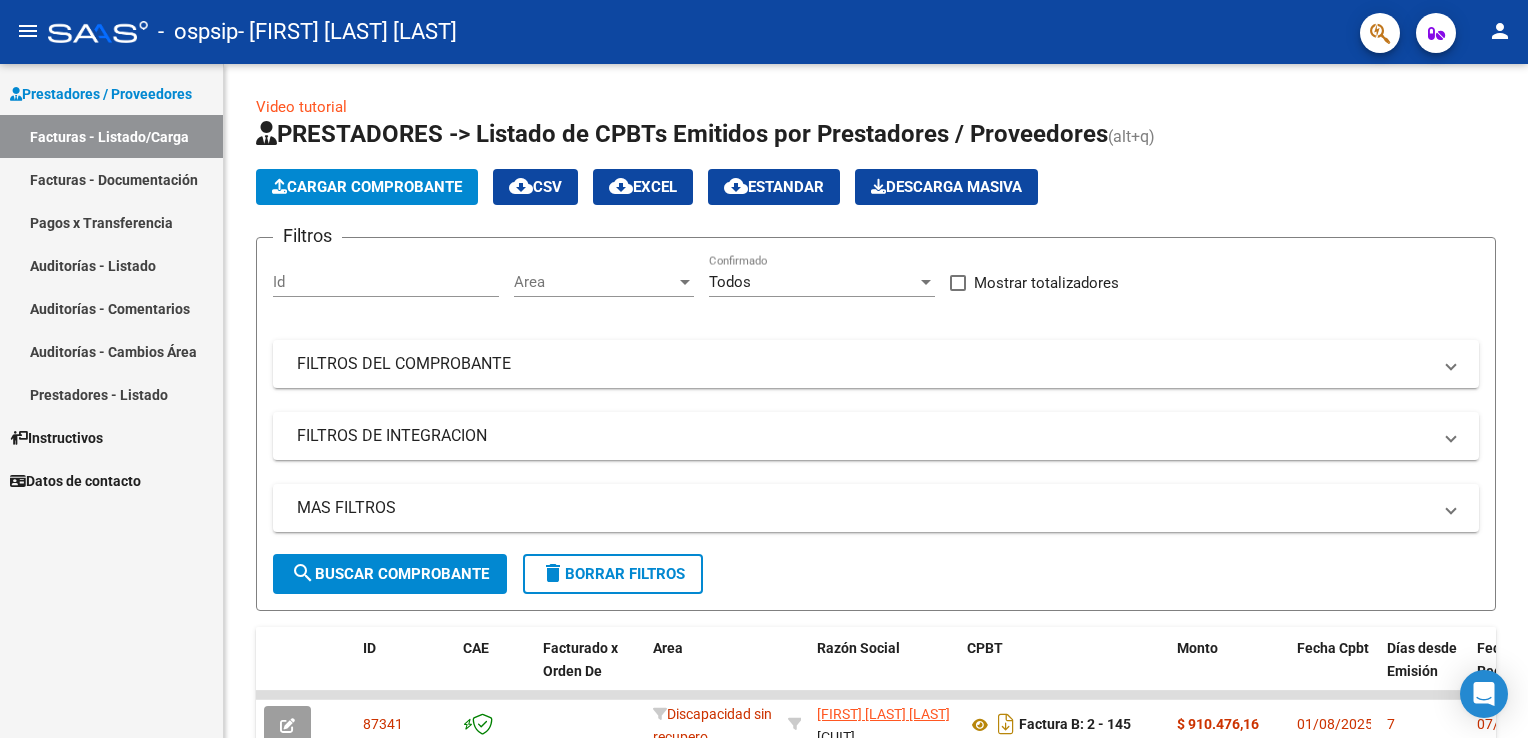 scroll, scrollTop: 0, scrollLeft: 0, axis: both 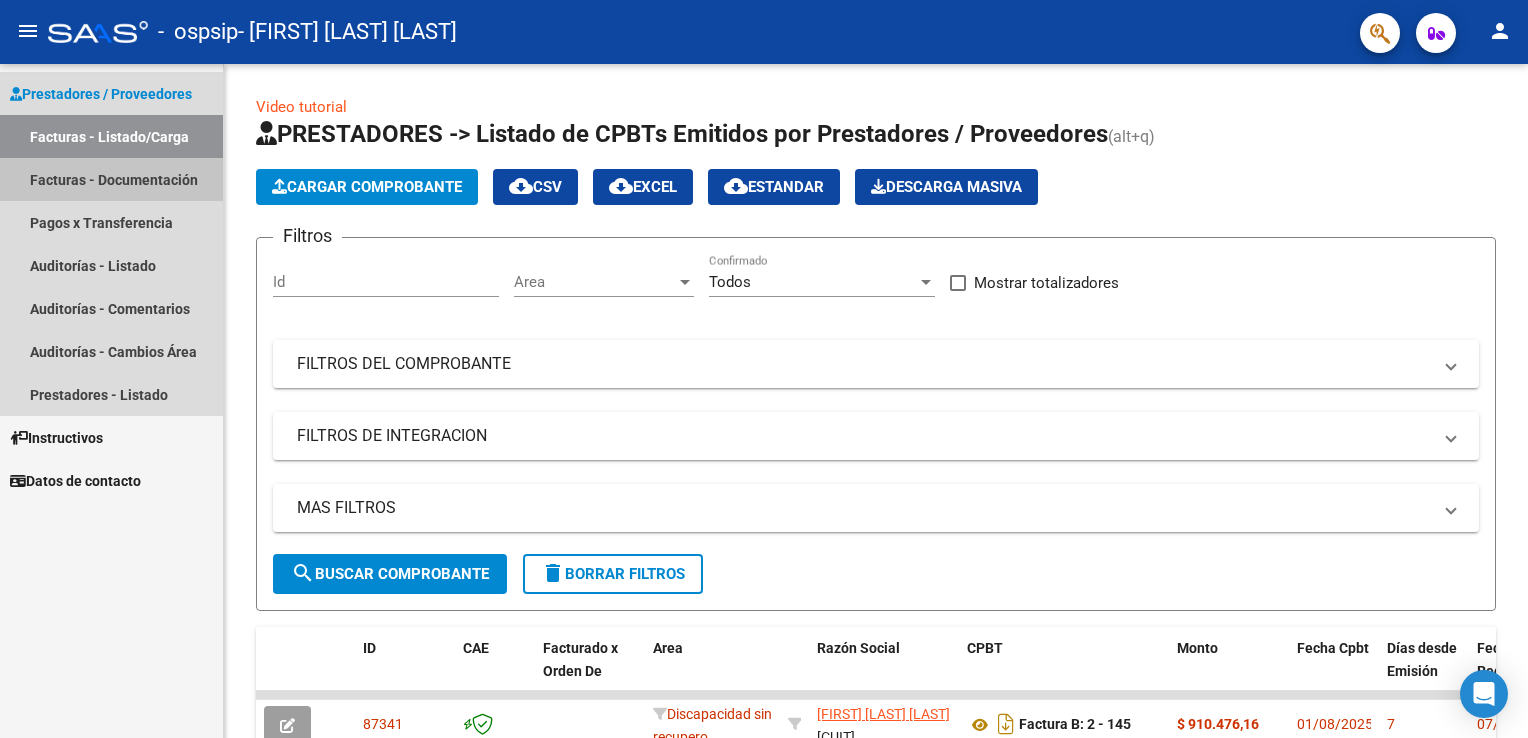 click on "Facturas - Documentación" at bounding box center [111, 179] 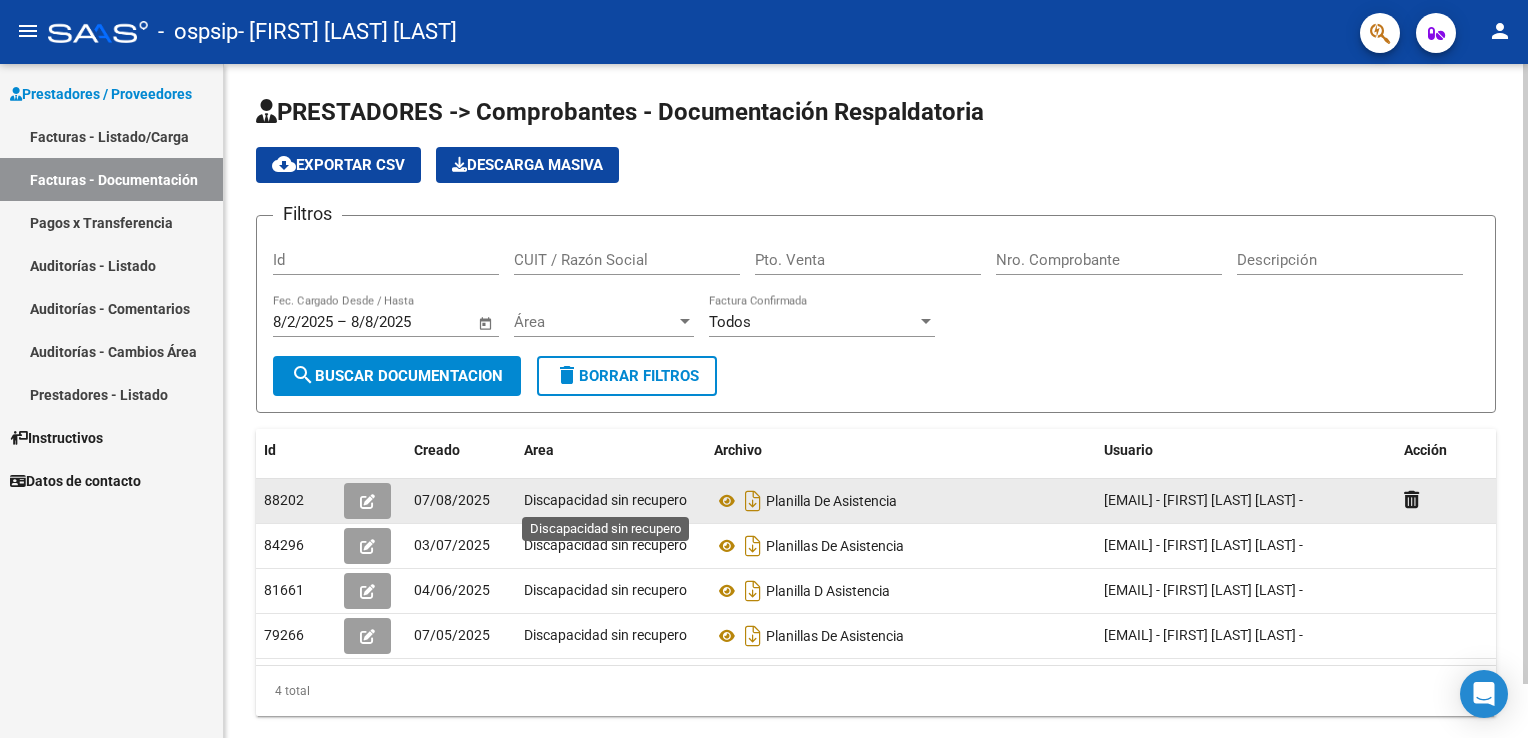 click on "Discapacidad sin recupero" 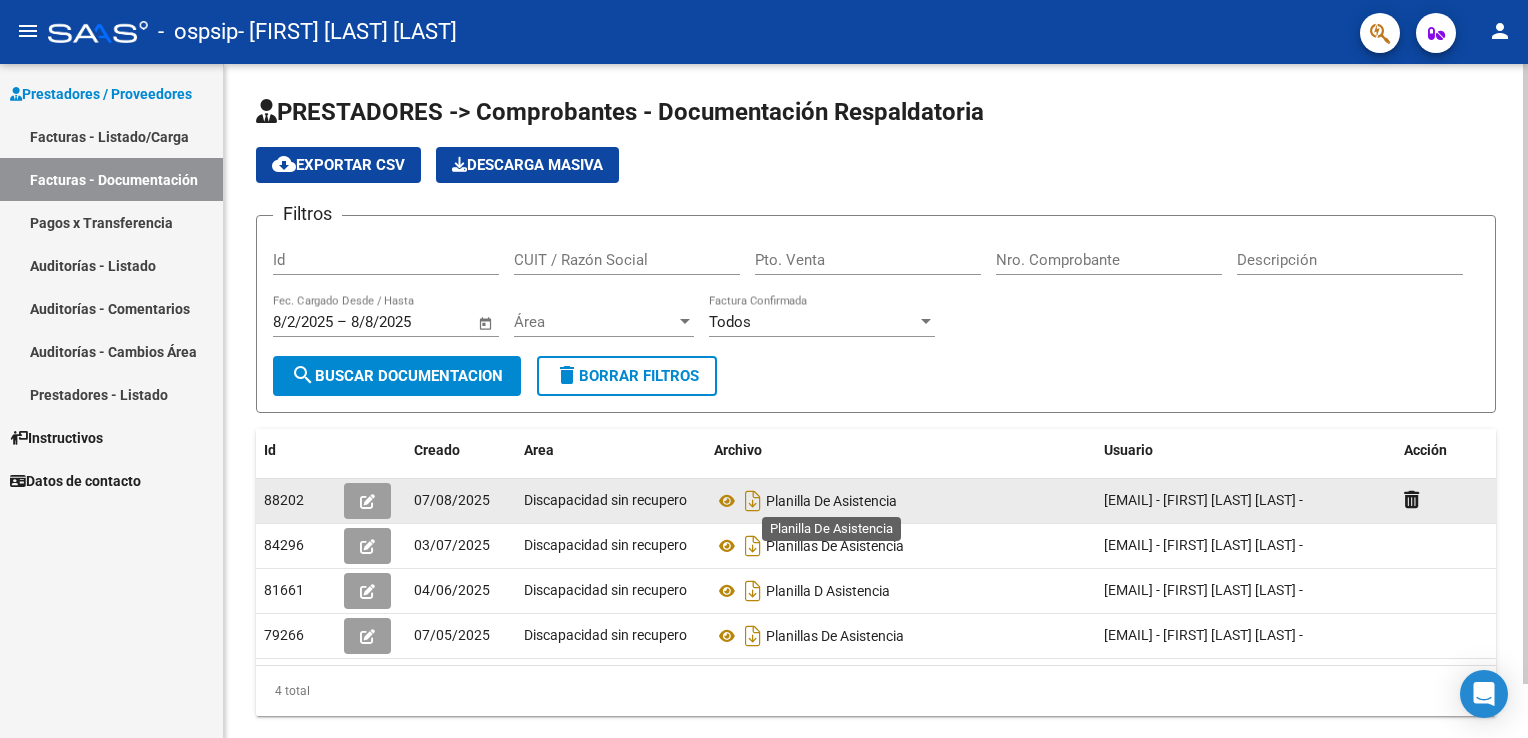 click on "Planilla De Asistencia" 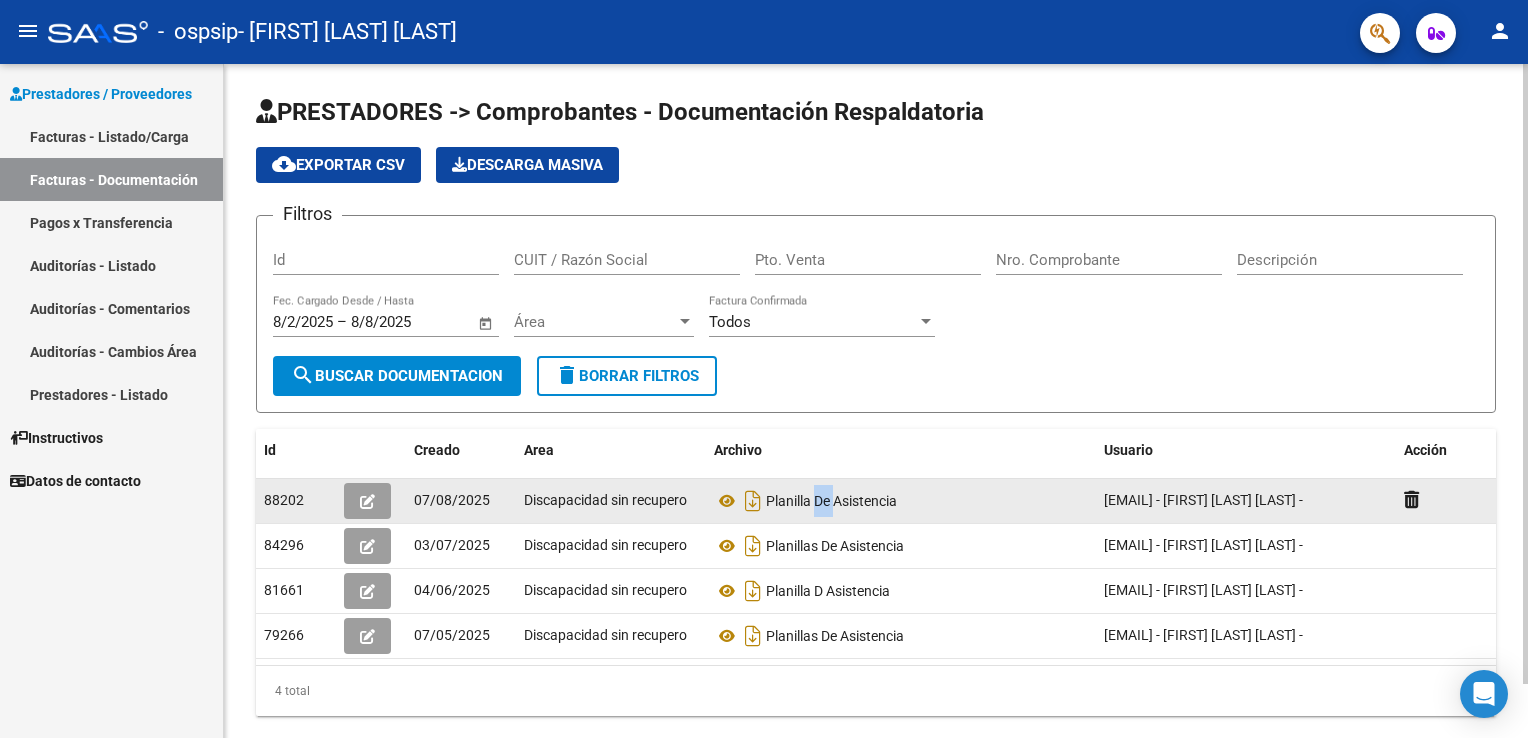 click on "Planilla De Asistencia" 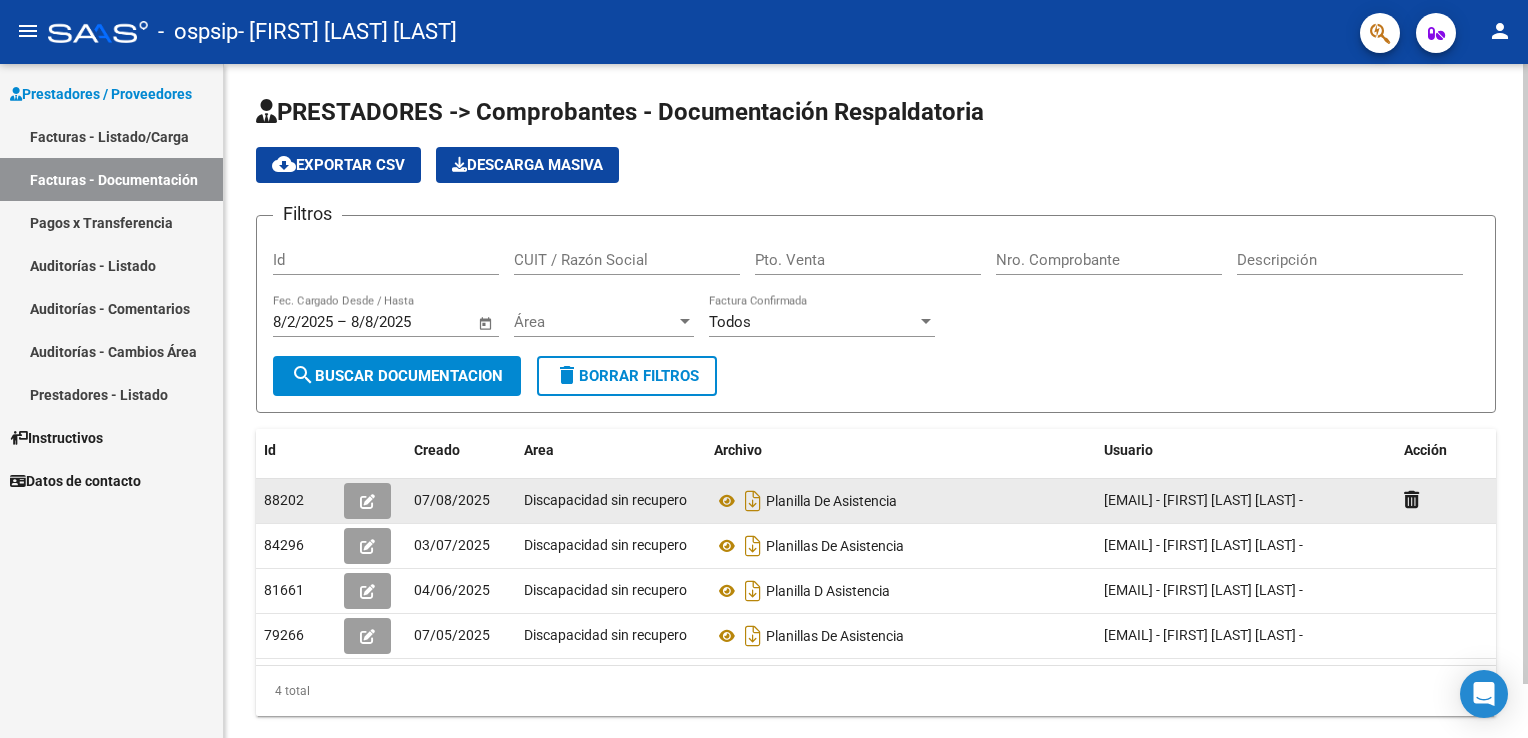 drag, startPoint x: 820, startPoint y: 495, endPoint x: 932, endPoint y: 517, distance: 114.14027 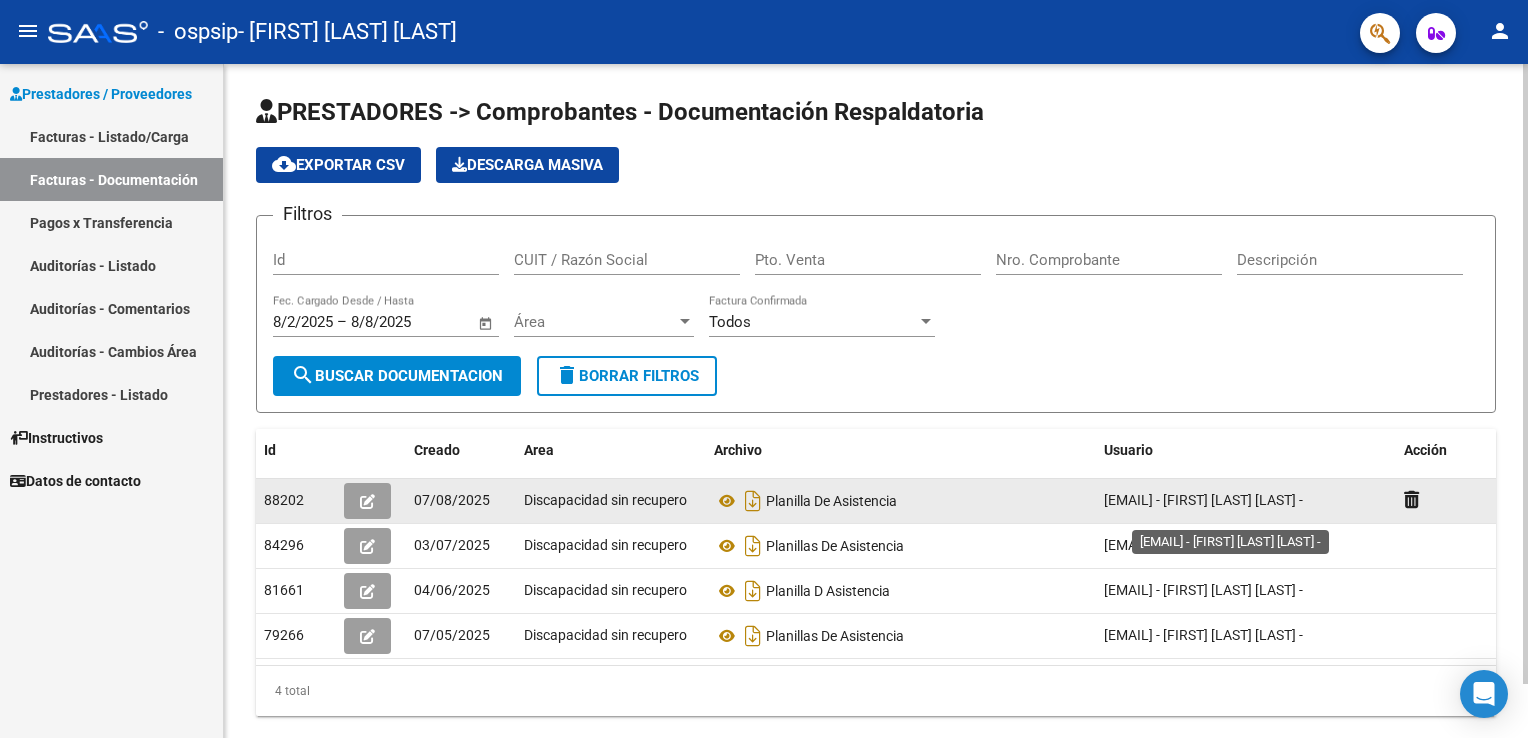 click on "[EMAIL] - [FIRST] [LAST] [LAST] -" 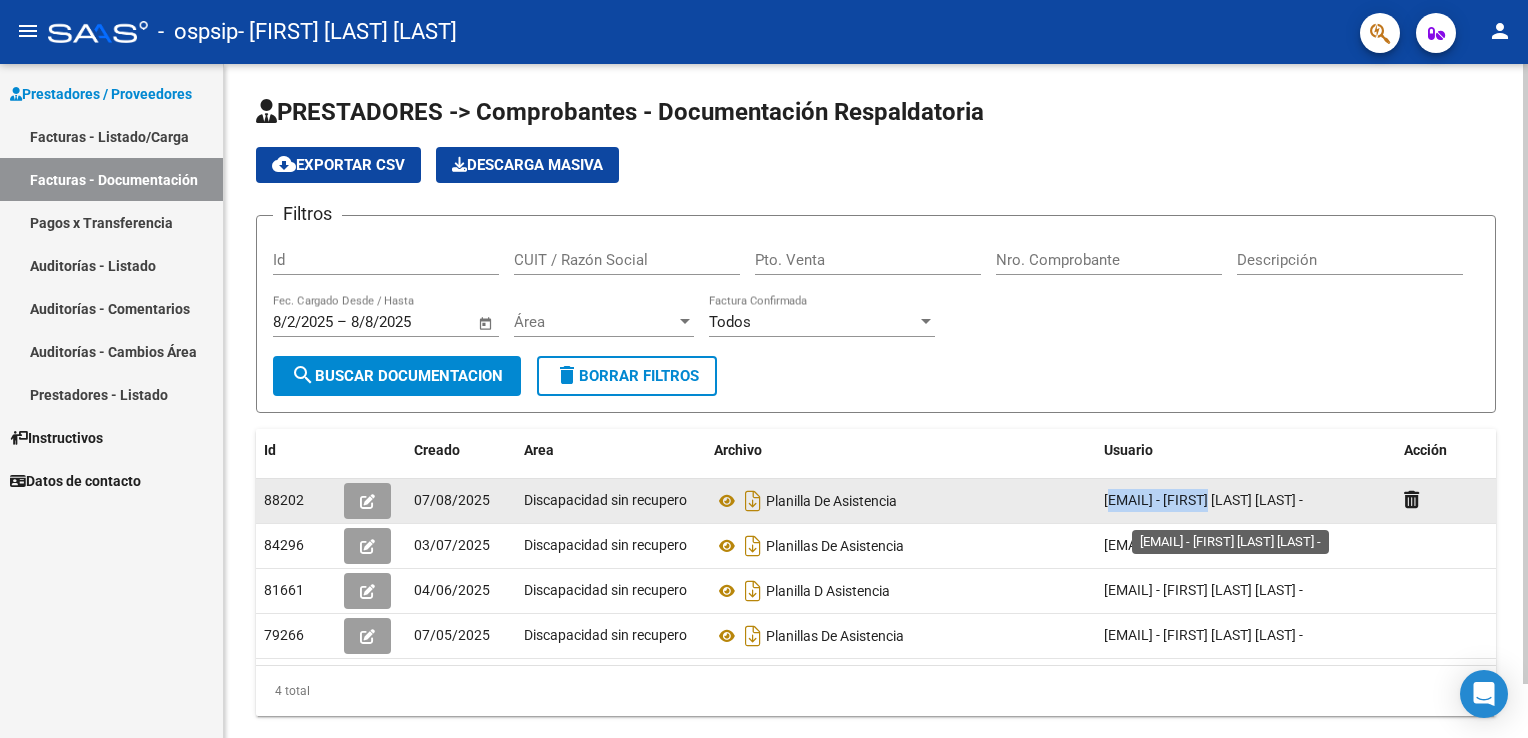 click on "[EMAIL] - [FIRST] [LAST] [LAST] -" 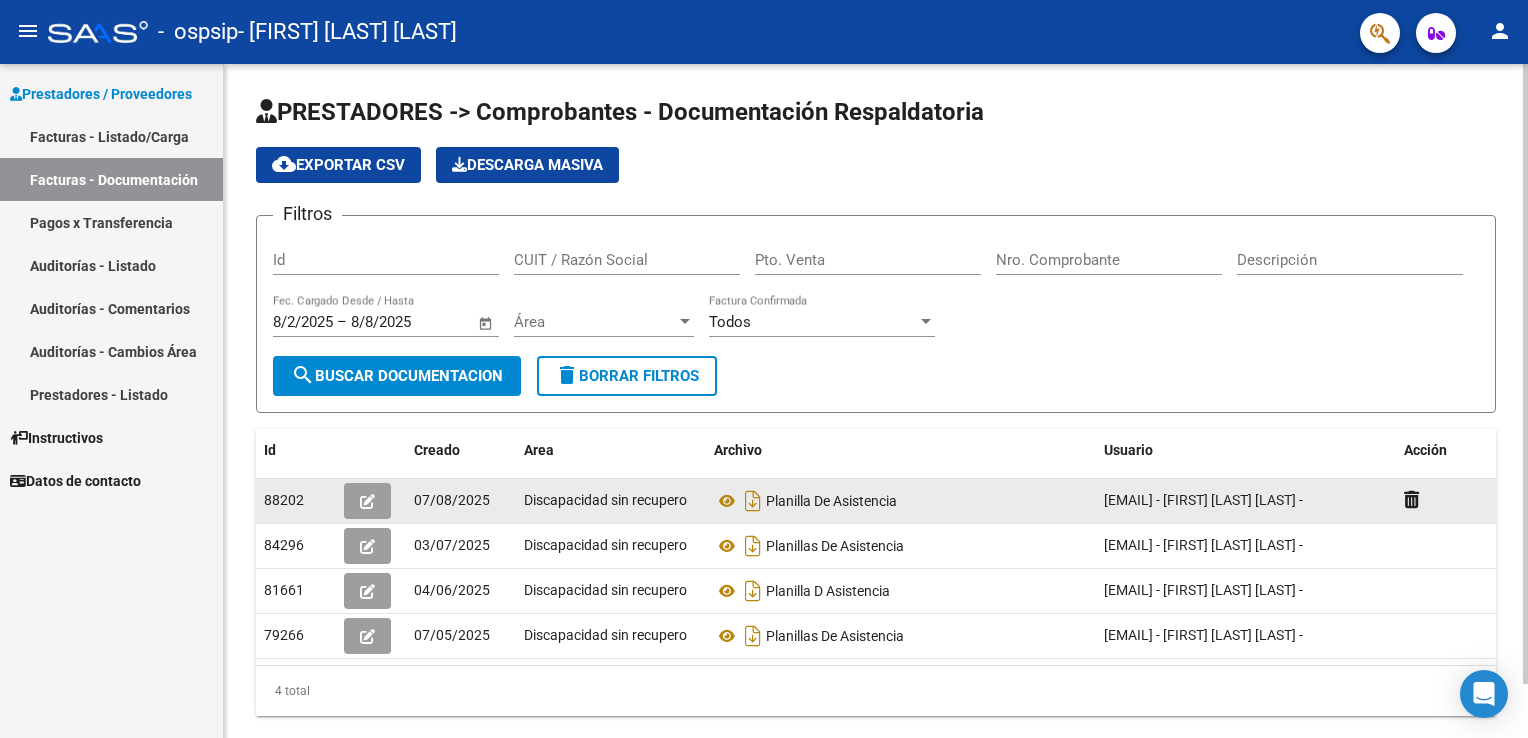 drag, startPoint x: 1191, startPoint y: 498, endPoint x: 1088, endPoint y: 494, distance: 103.077644 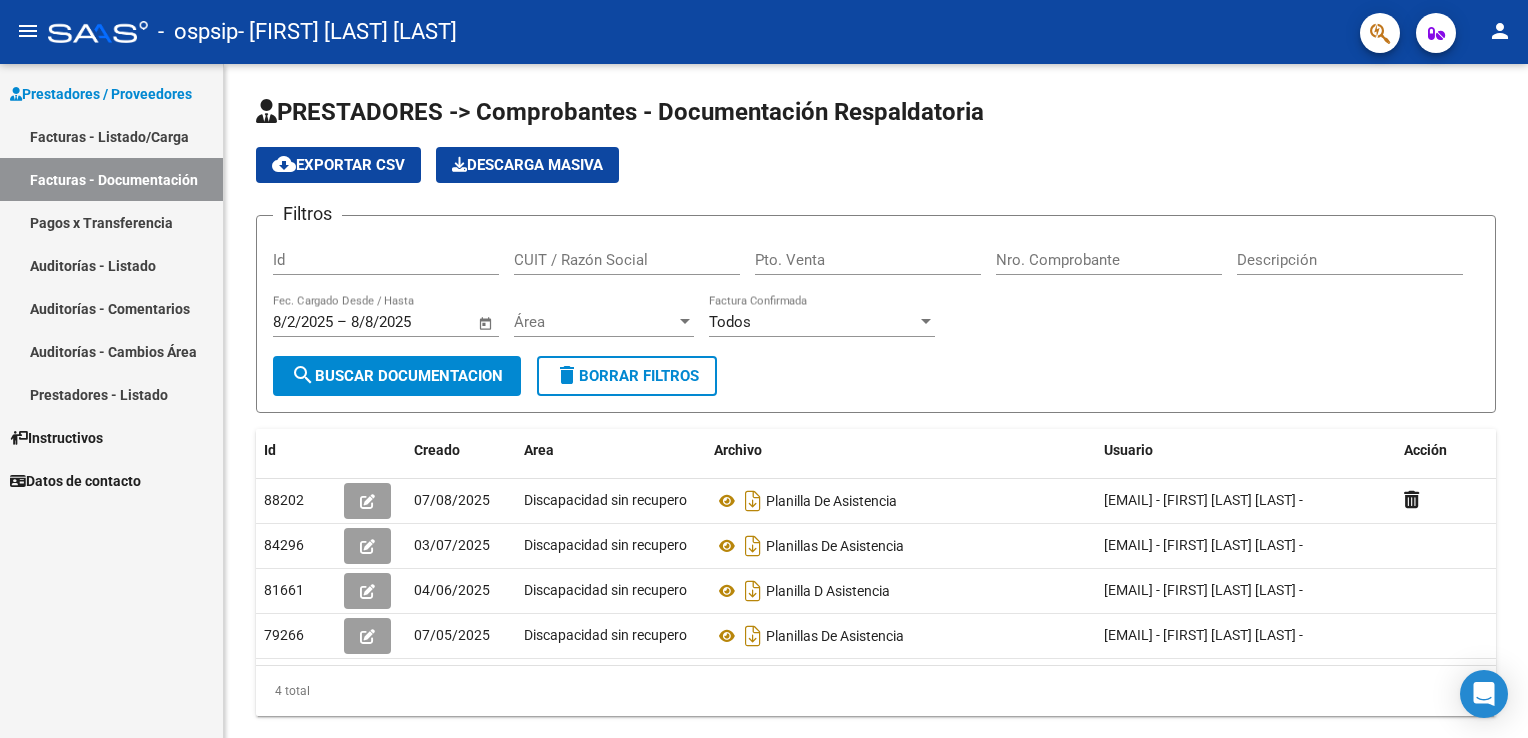 click on "Facturas - Listado/Carga" at bounding box center [111, 136] 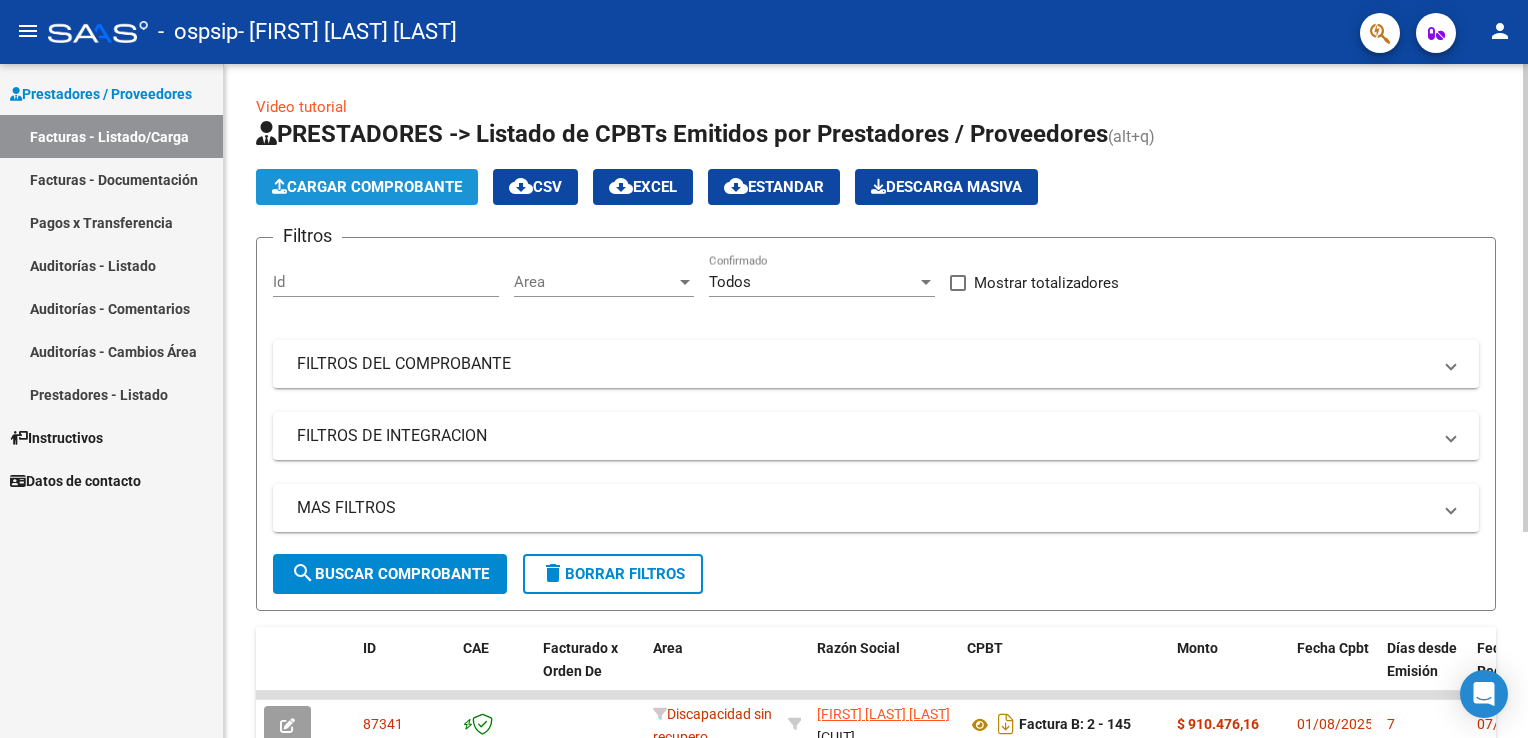 click on "Cargar Comprobante" 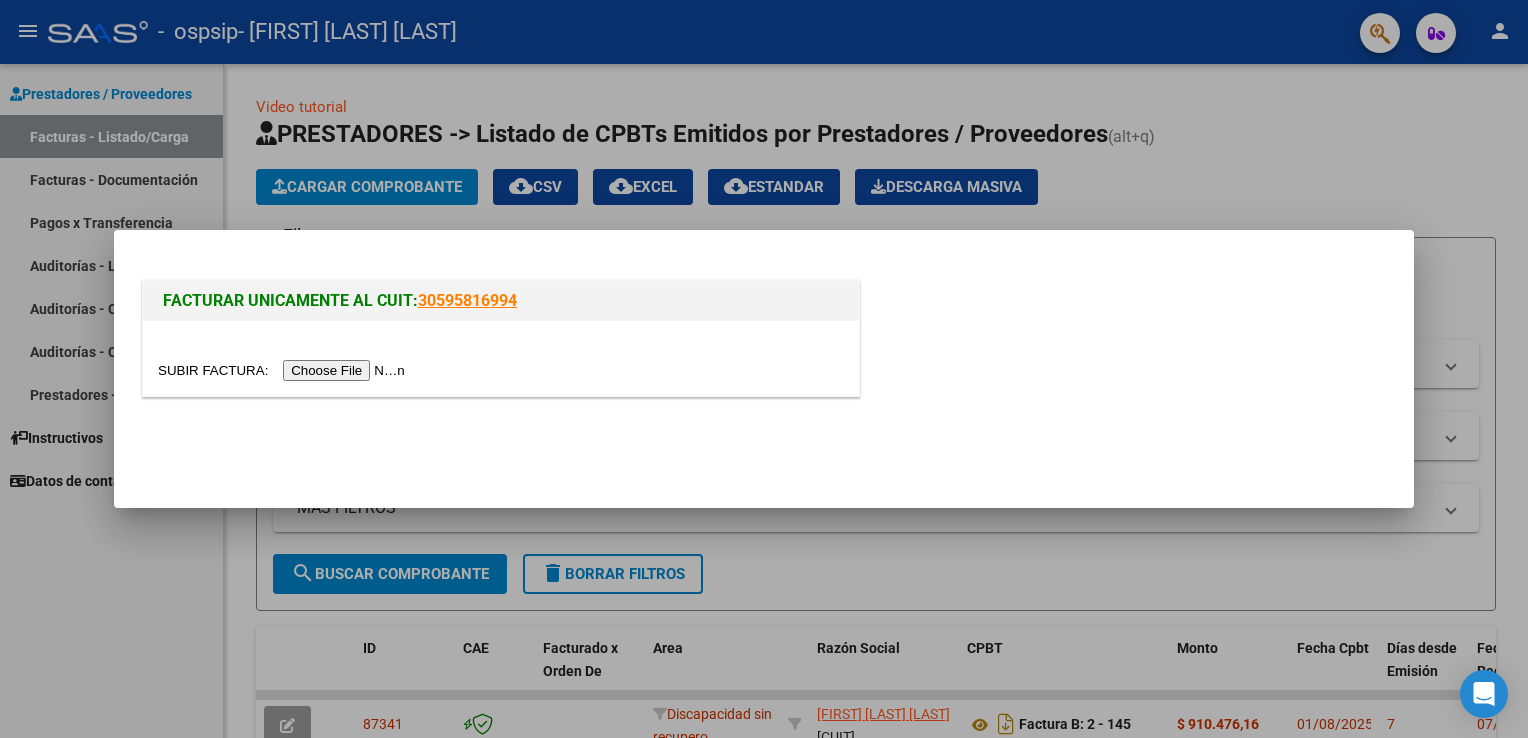 click at bounding box center (284, 370) 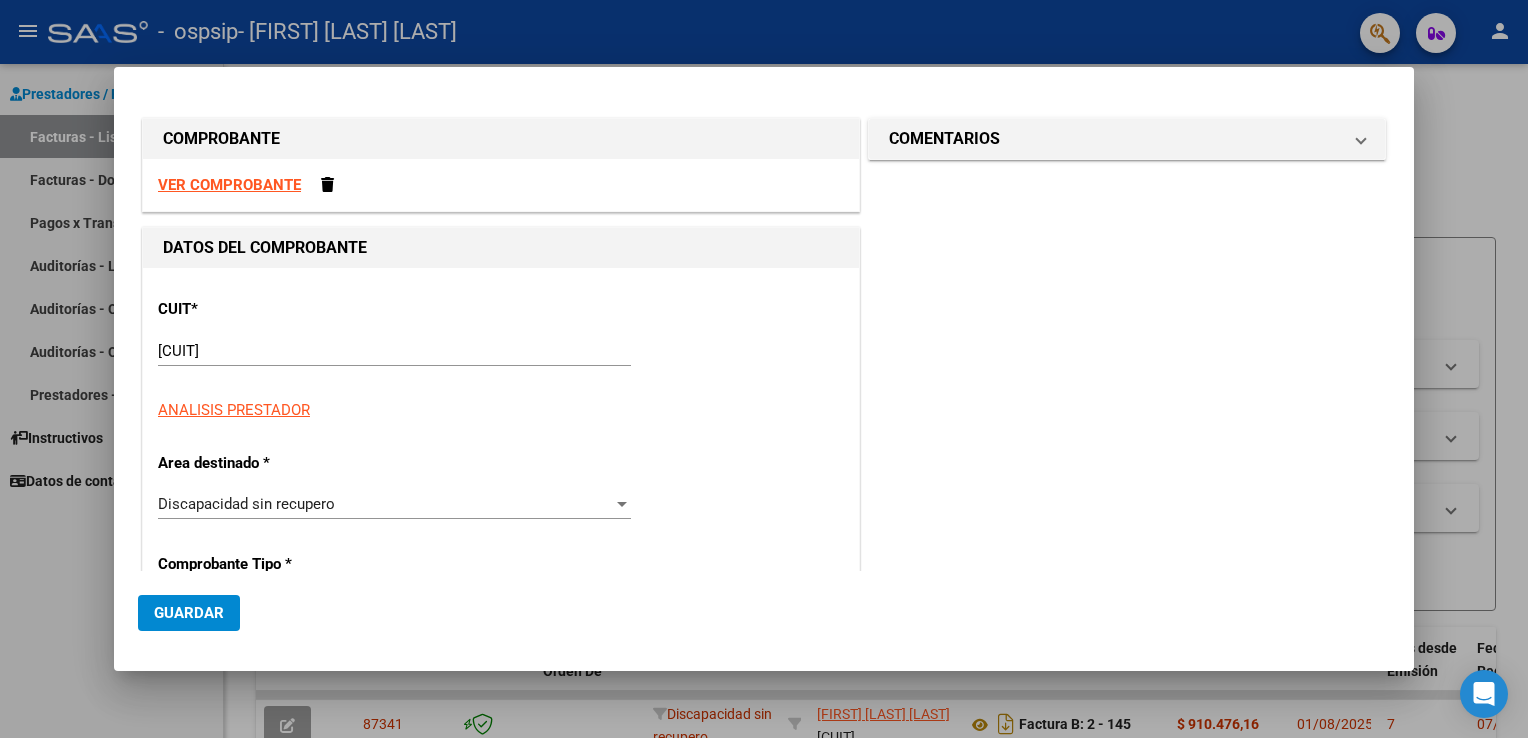 click on "VER COMPROBANTE" at bounding box center (229, 185) 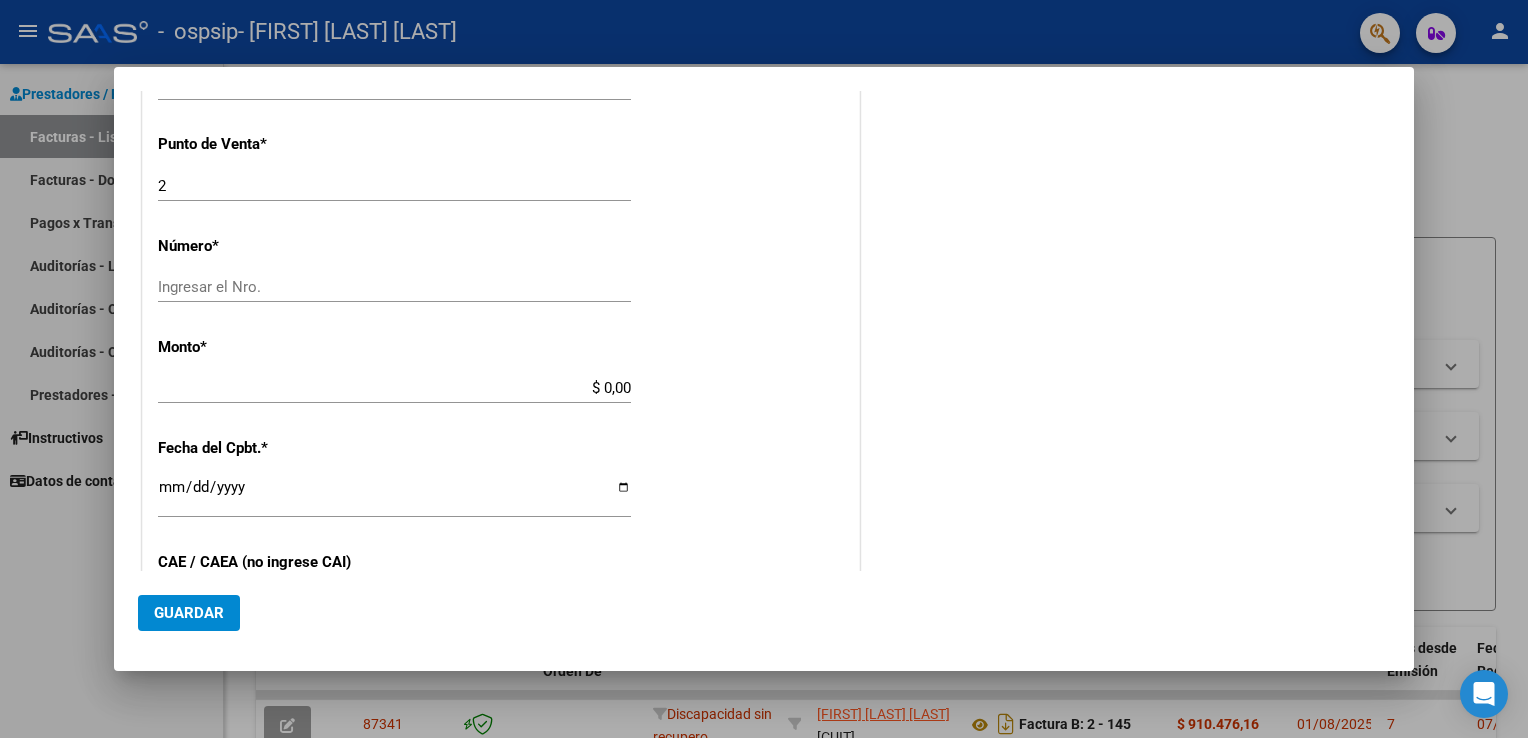scroll, scrollTop: 516, scrollLeft: 0, axis: vertical 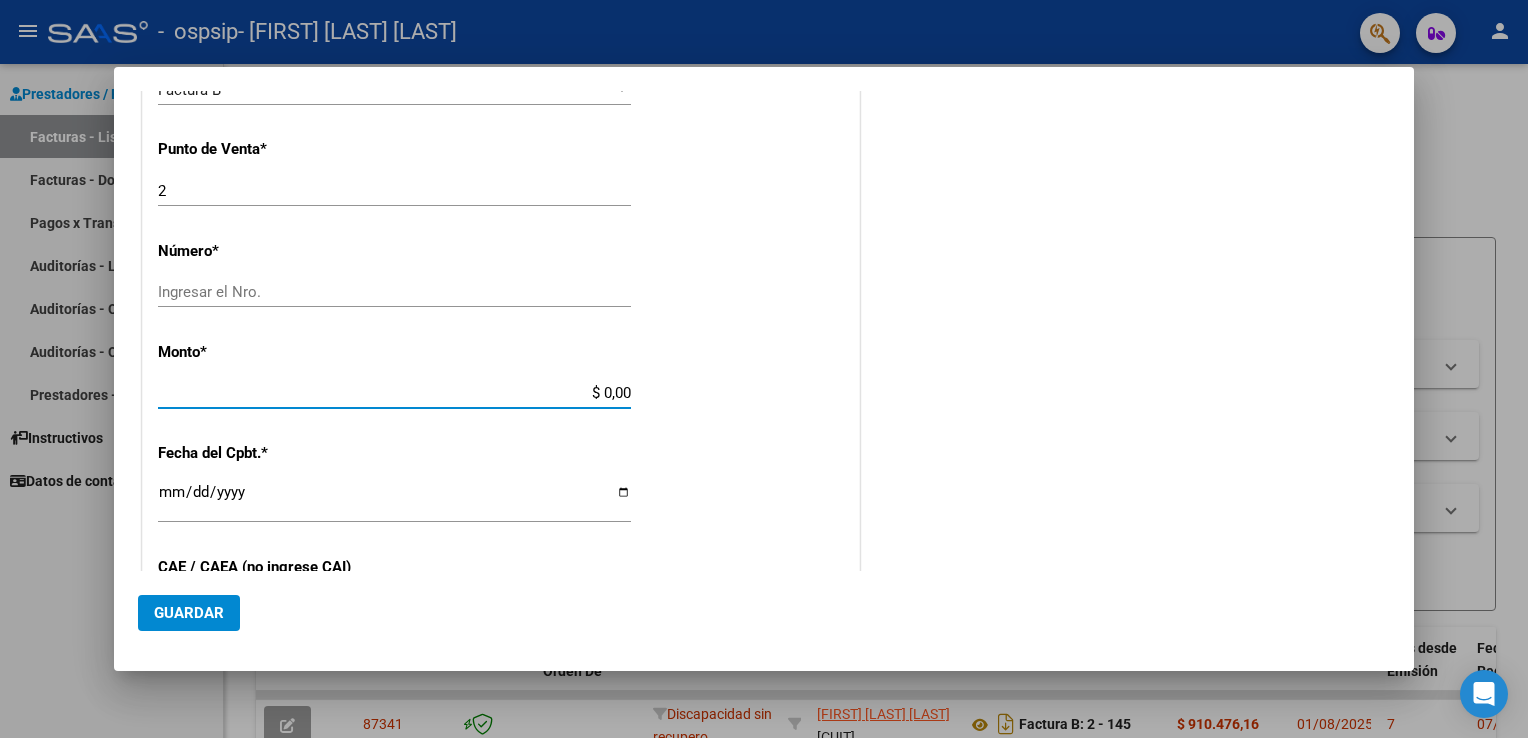 click on "$ 0,00" at bounding box center [394, 393] 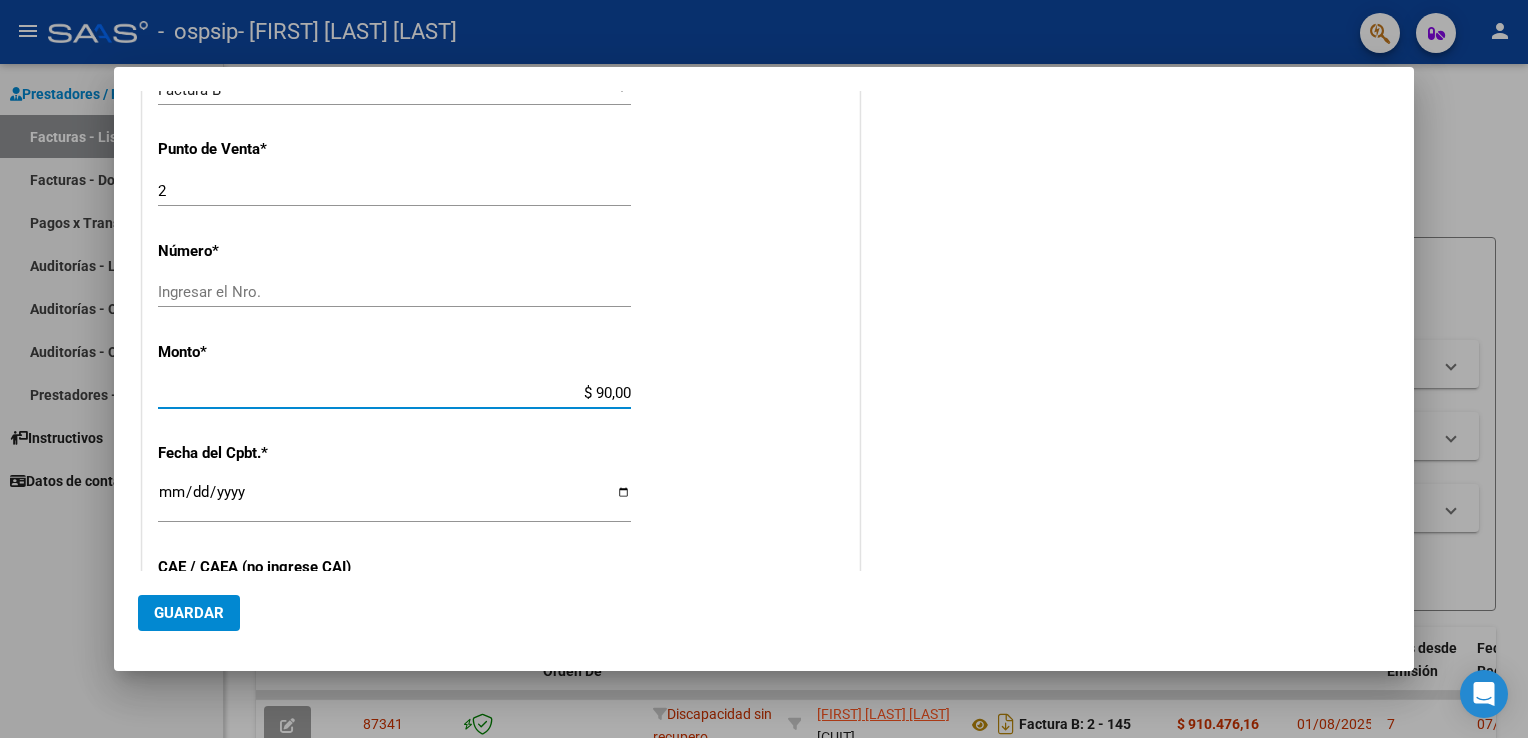 click on "$ 90,00" at bounding box center [394, 393] 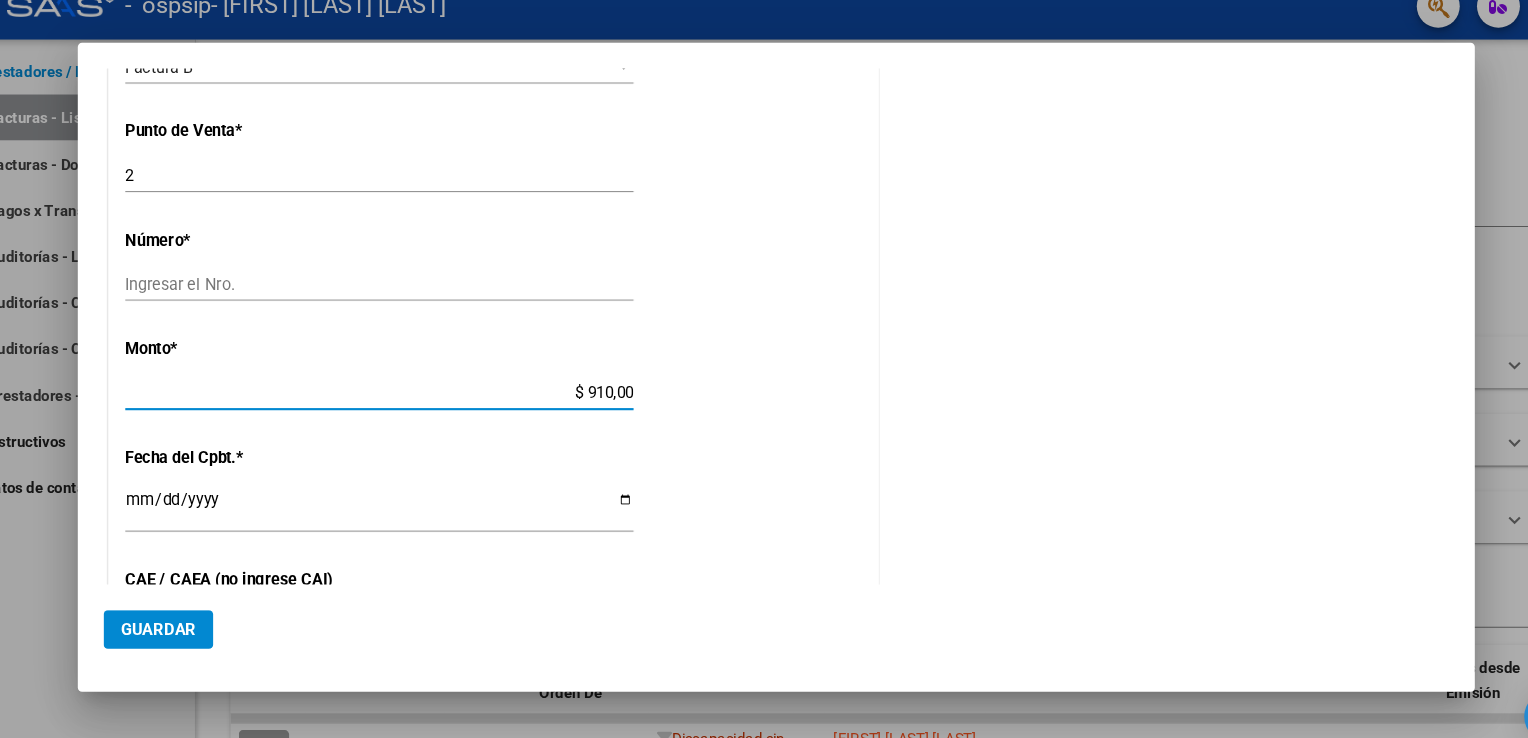 click on "$ 910,00" at bounding box center (394, 393) 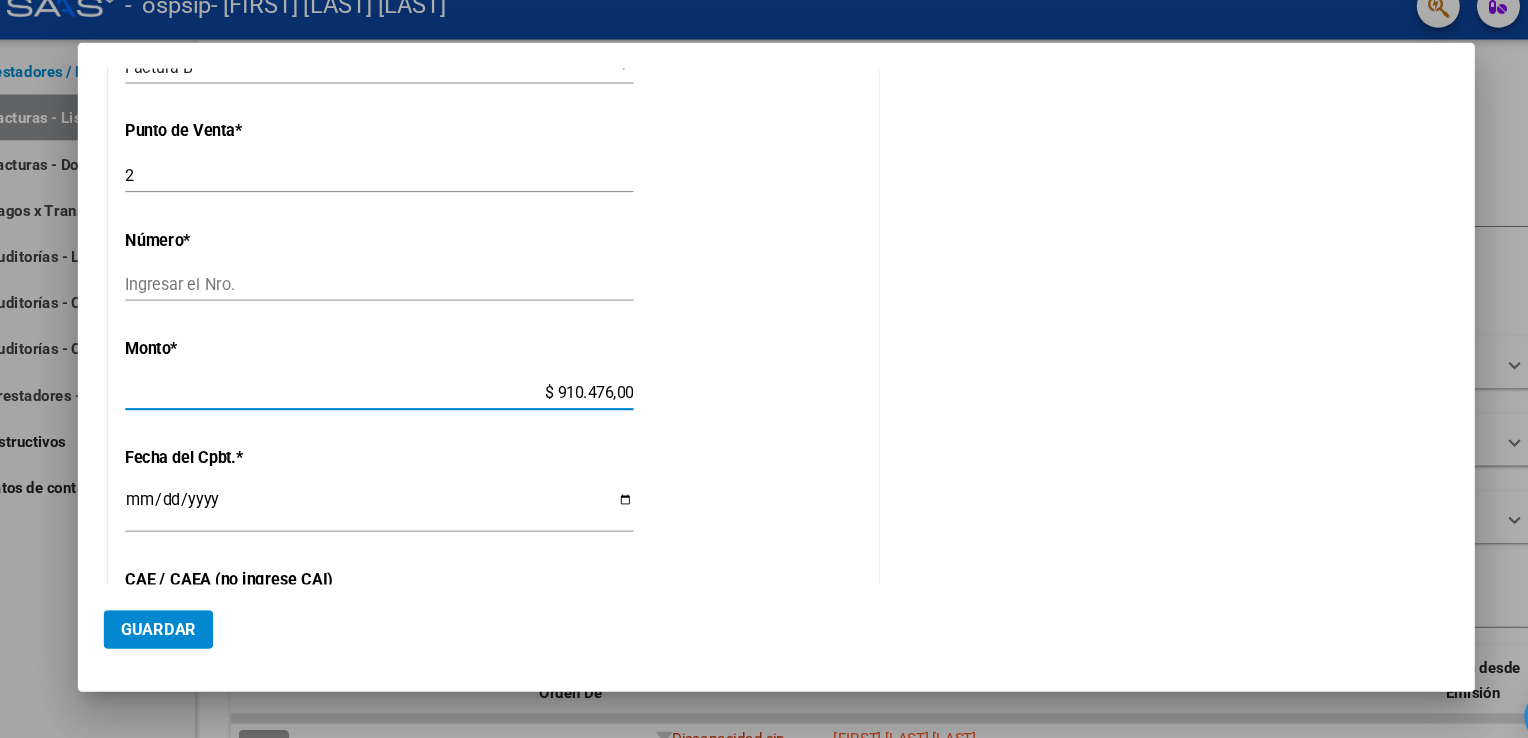 click on "Monto  *   $ 910.476,00 Ingresar el monto" 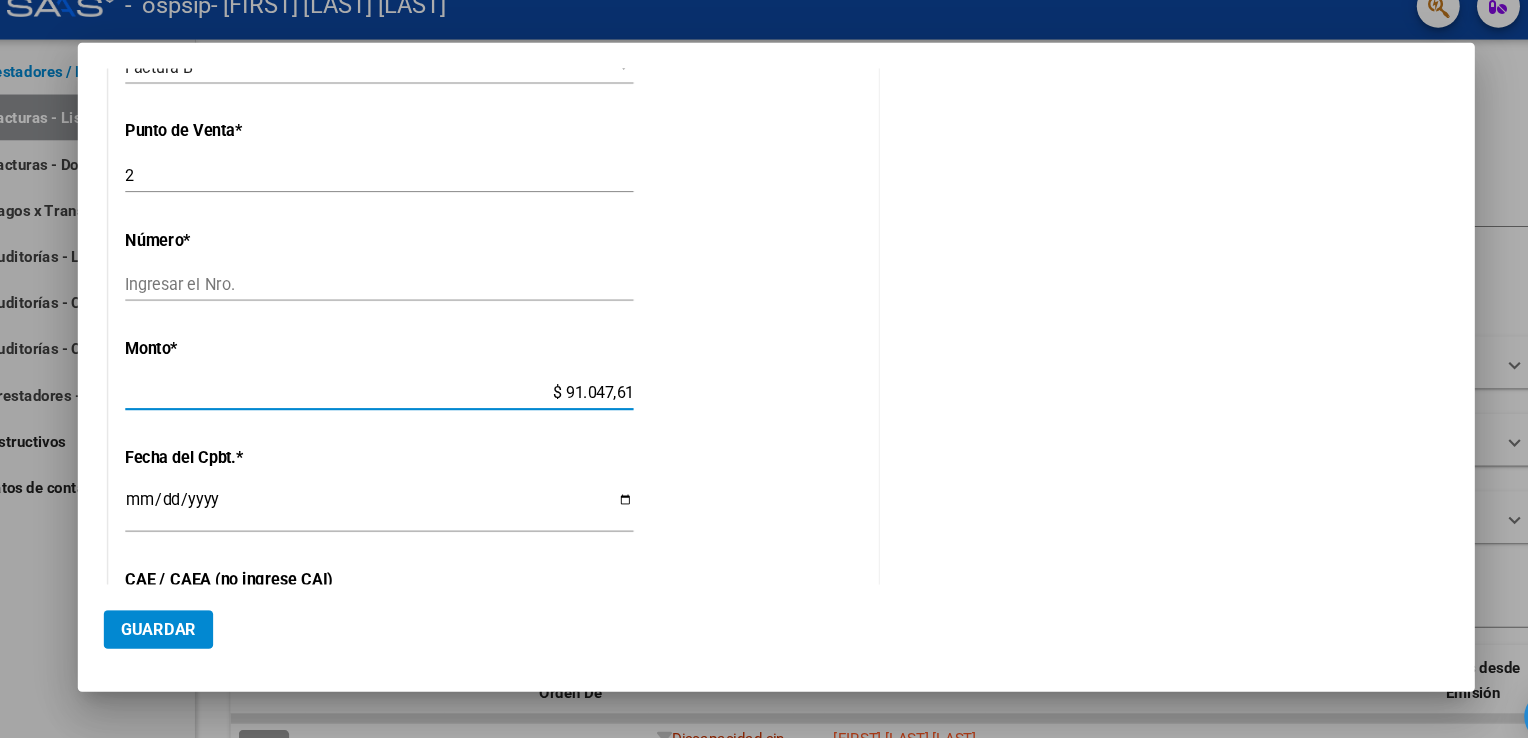 type on "$ 910.476,16" 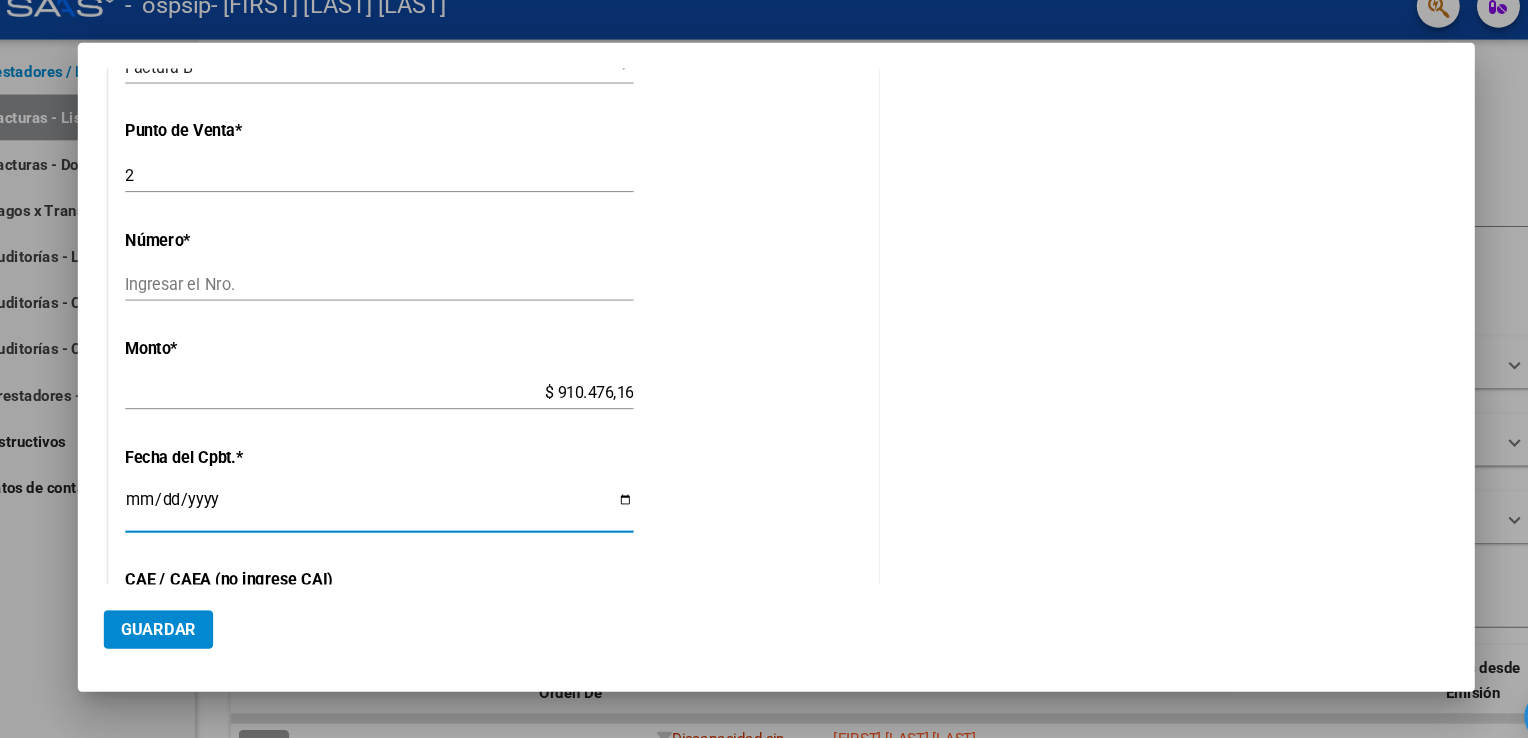 click on "Ingresar la fecha" at bounding box center [394, 500] 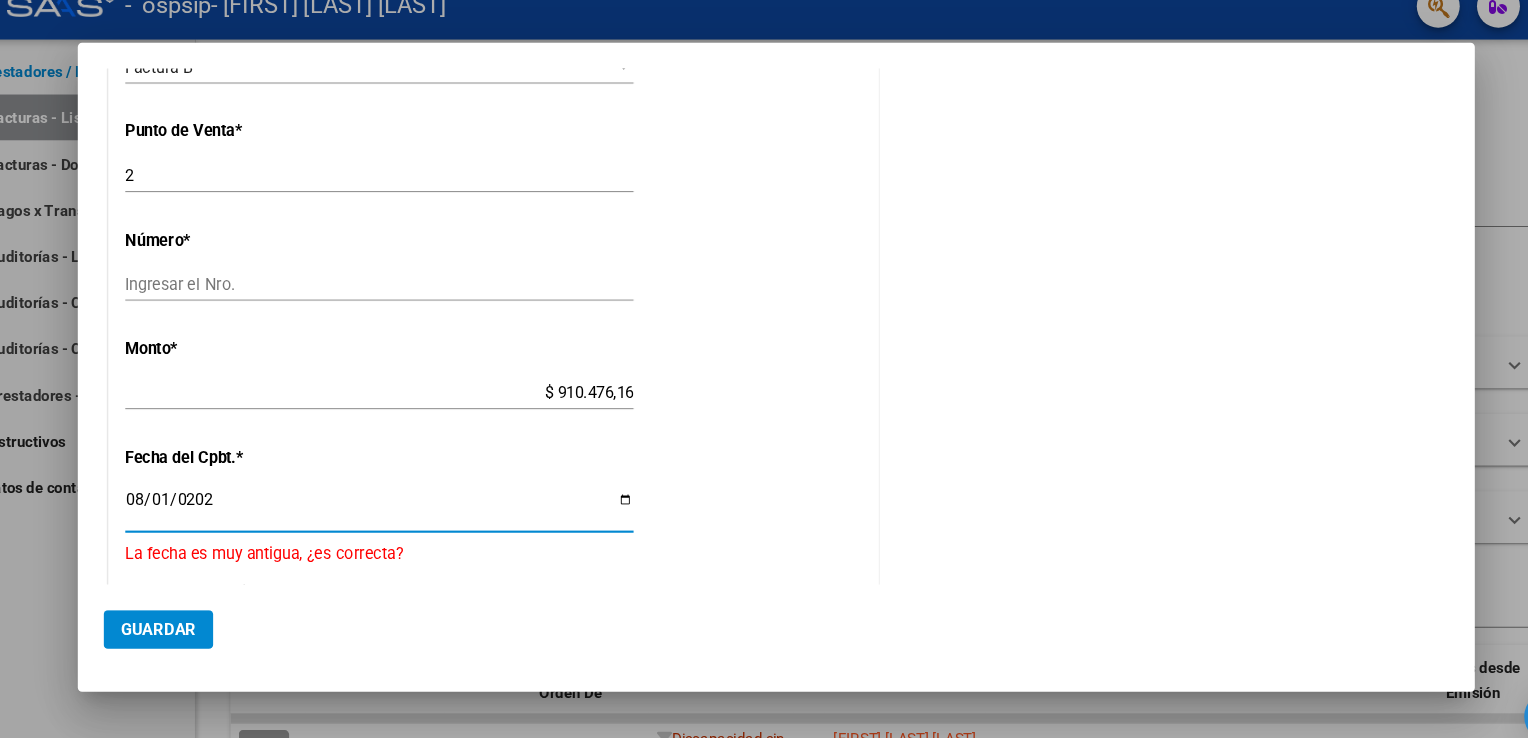 type on "2025-08-01" 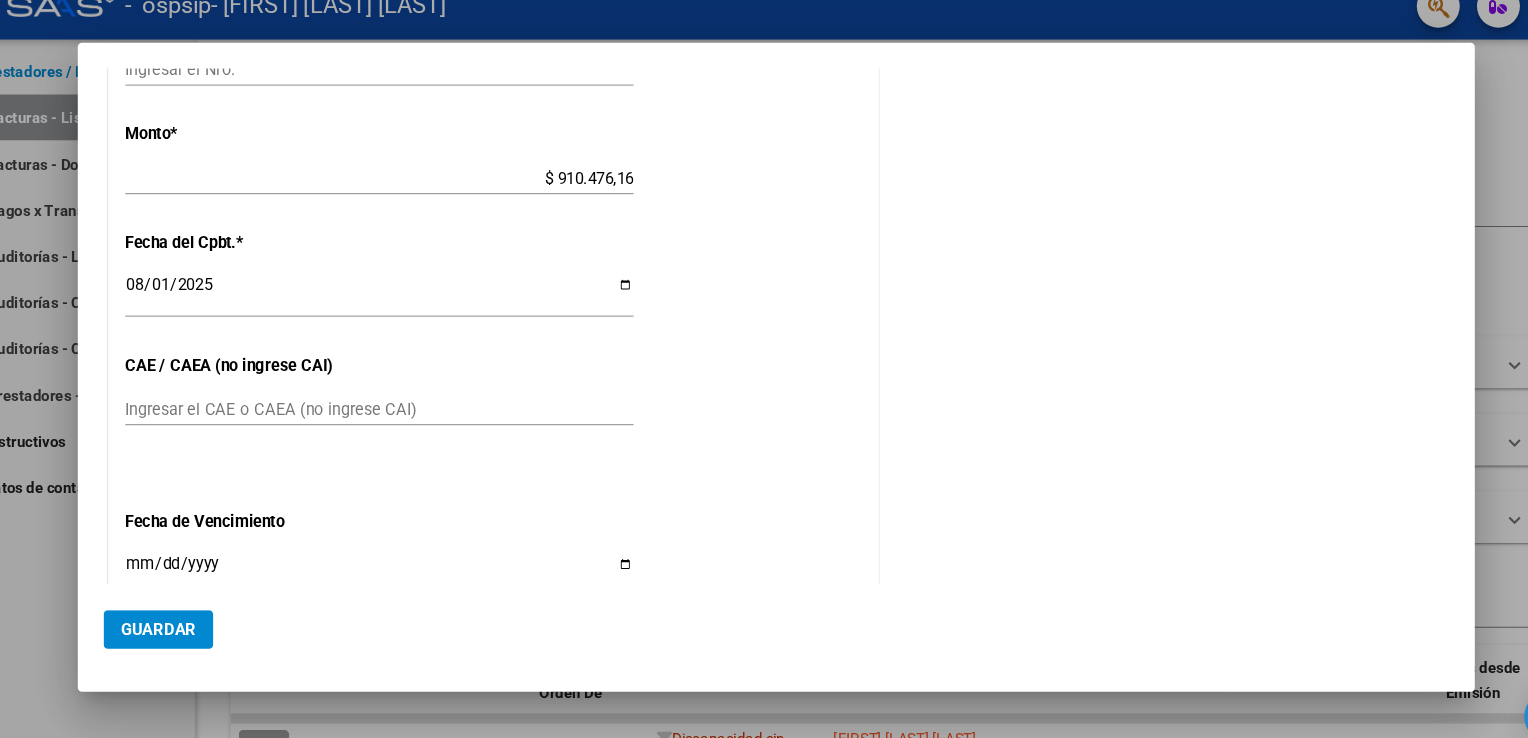 scroll, scrollTop: 726, scrollLeft: 0, axis: vertical 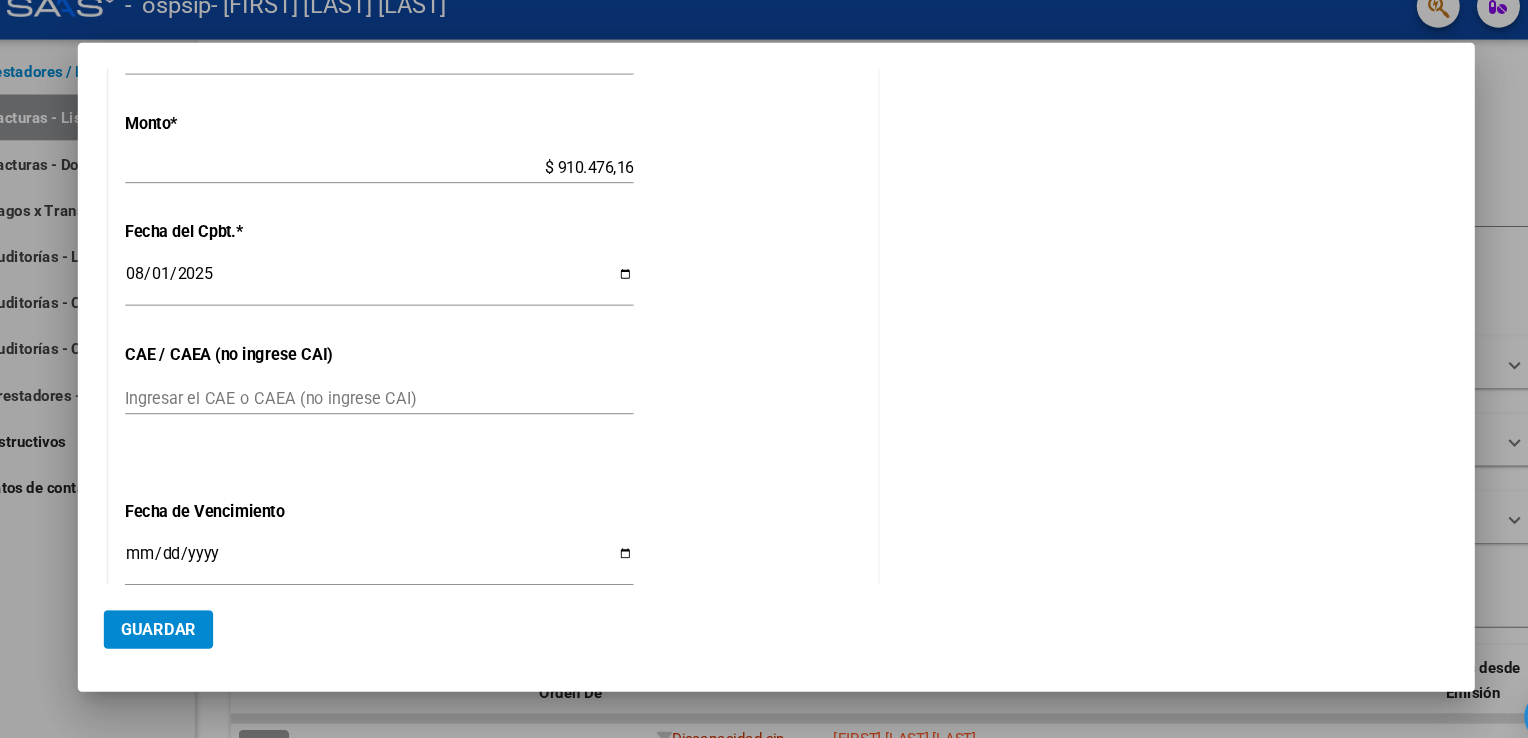 click on "Ingresar el CAE o CAEA (no ingrese CAI)" at bounding box center [394, 398] 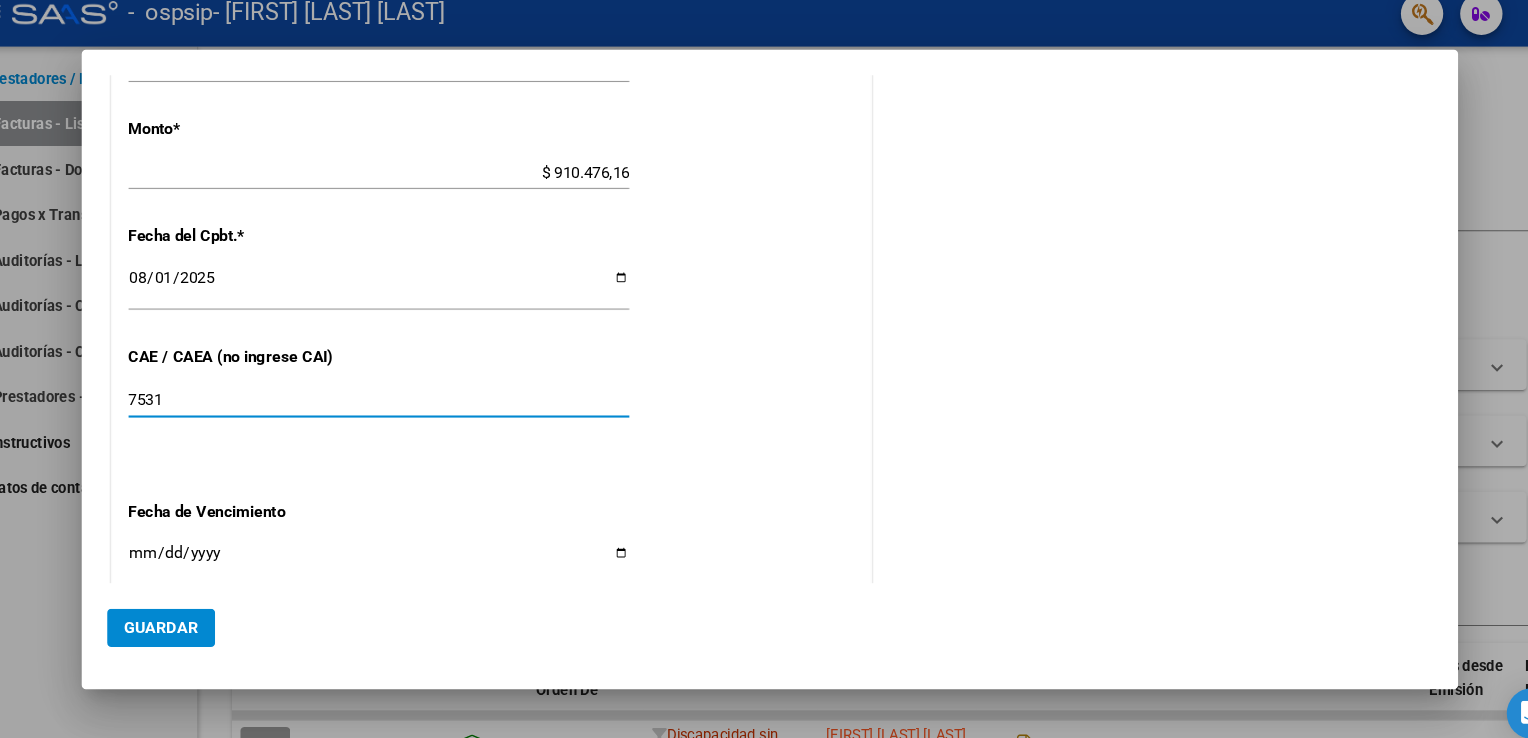 type on "[CAE]" 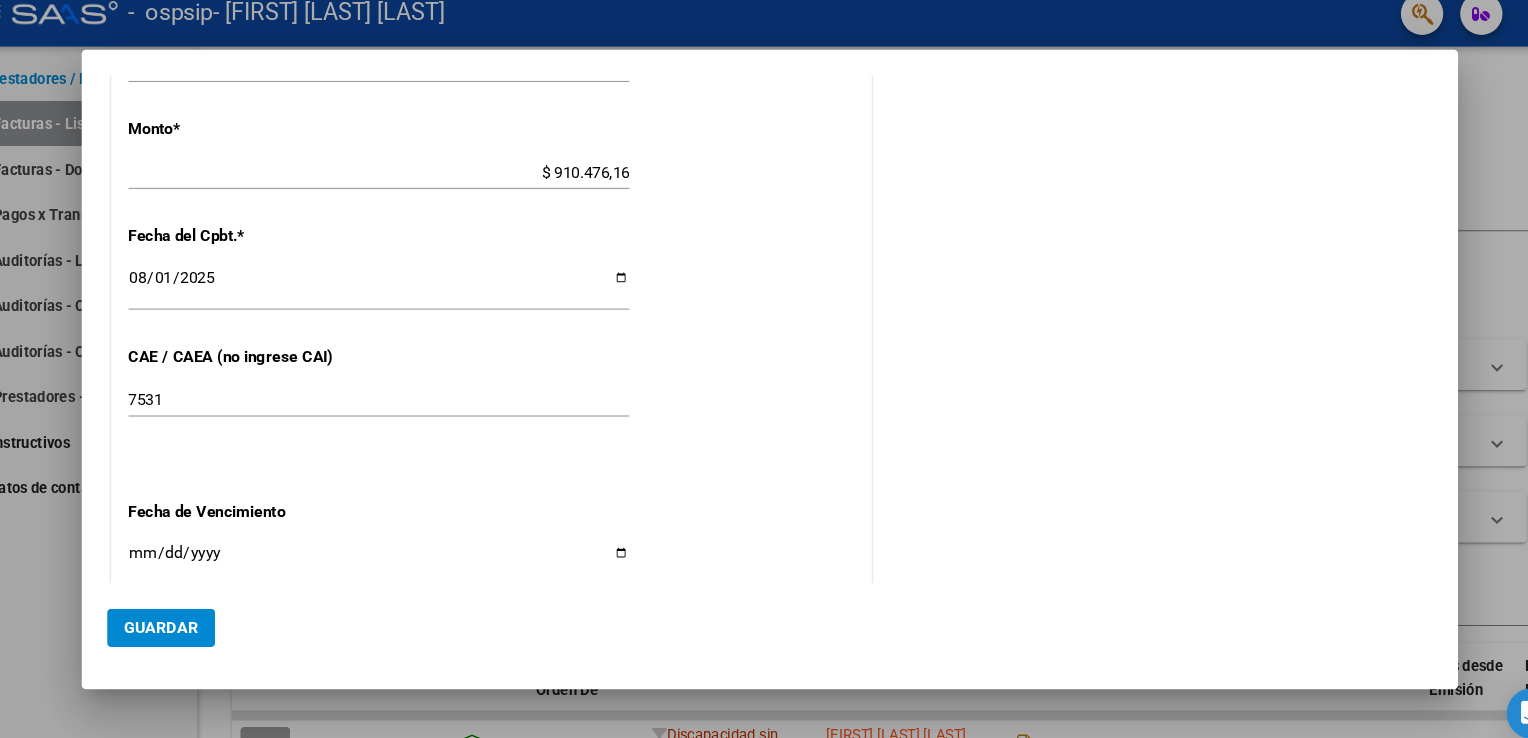 click on "Ingresar la fecha" at bounding box center (394, 550) 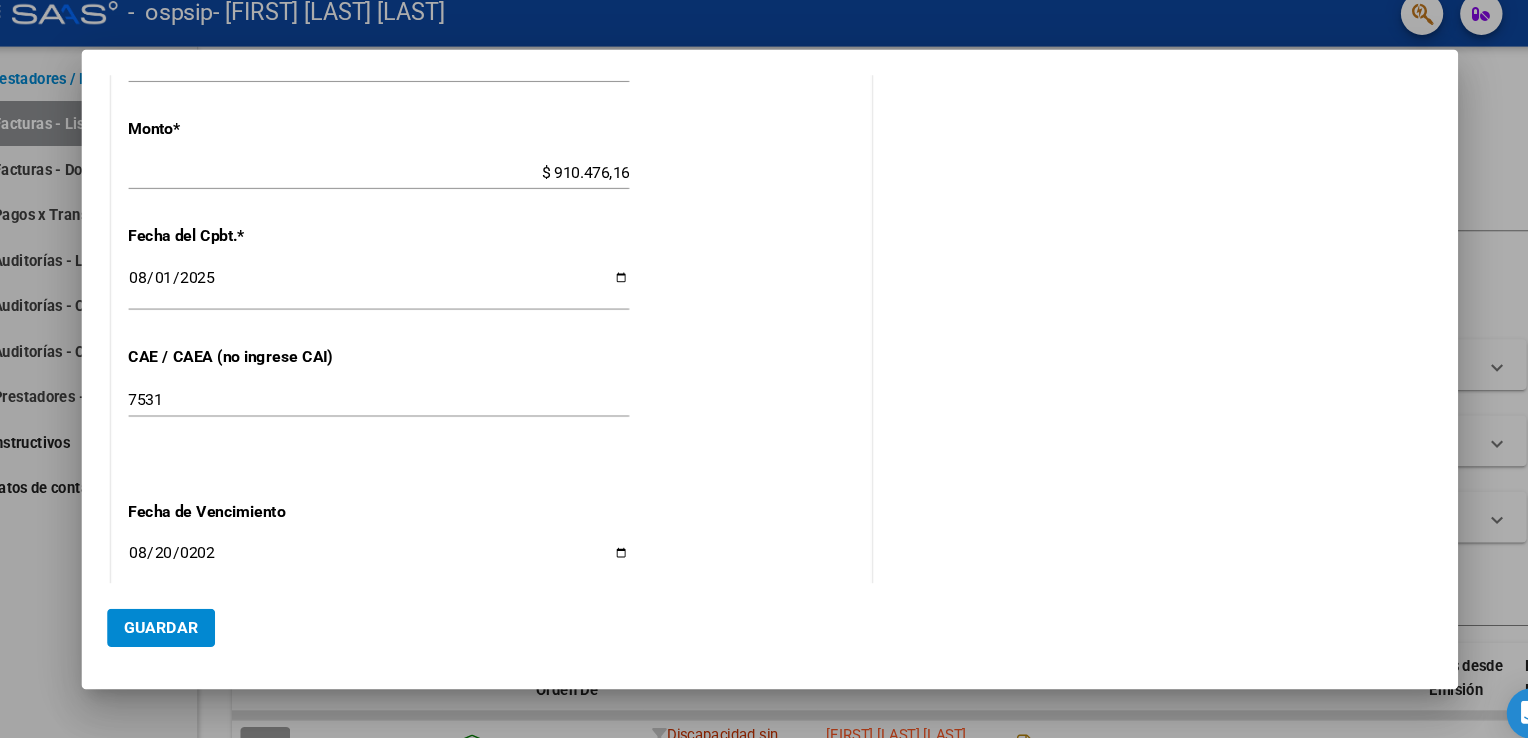 type on "2025-08-20" 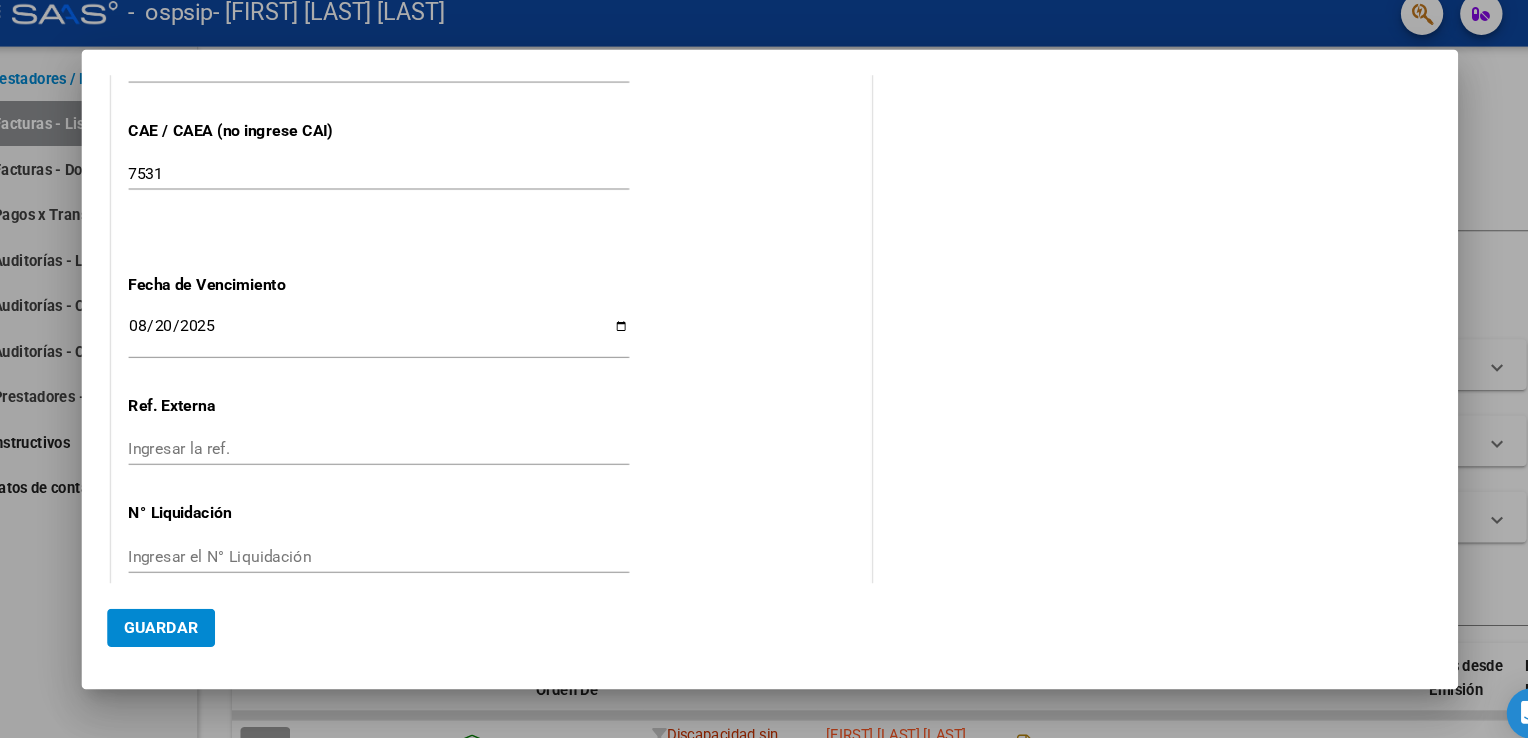 scroll, scrollTop: 967, scrollLeft: 0, axis: vertical 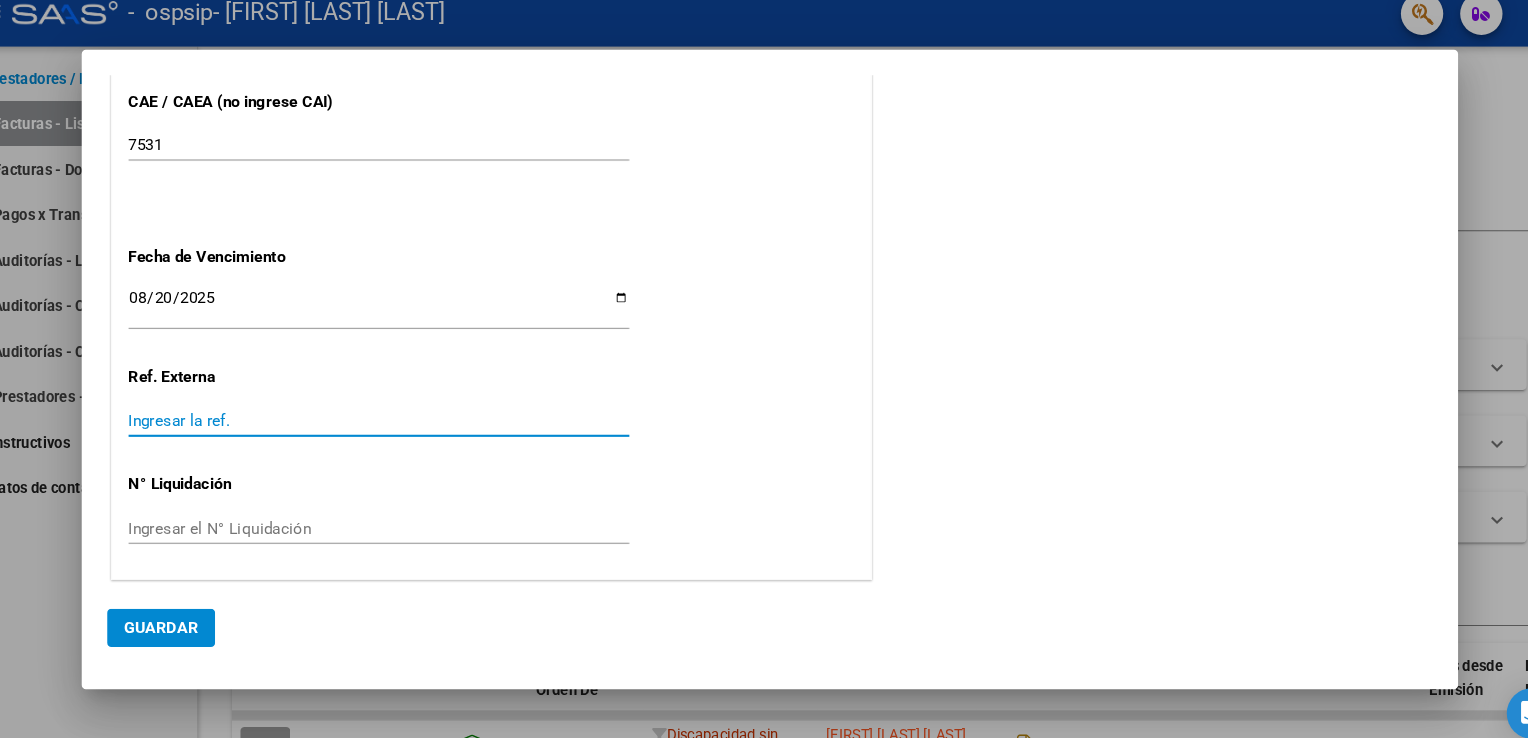 click on "Ingresar la ref." at bounding box center (394, 417) 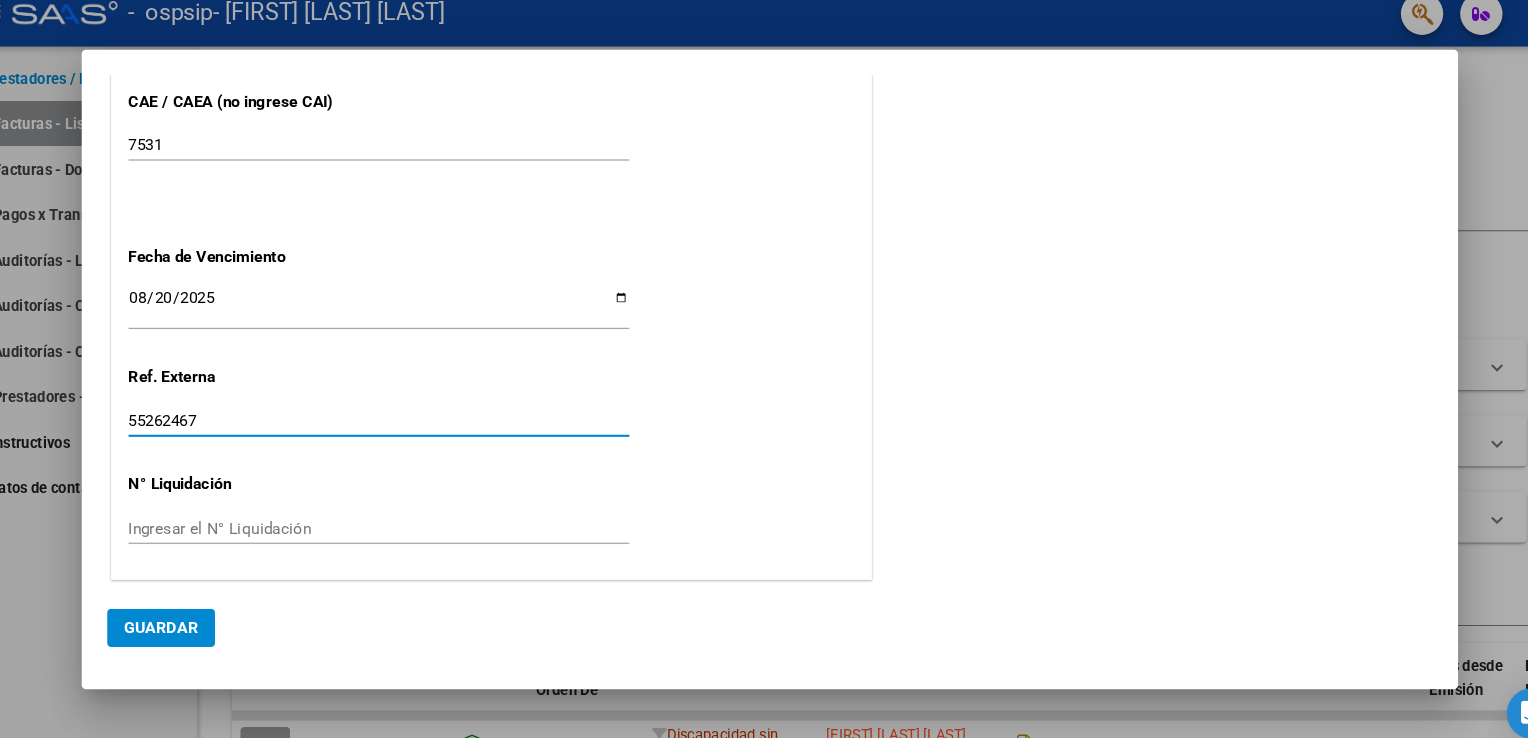 type on "55262467" 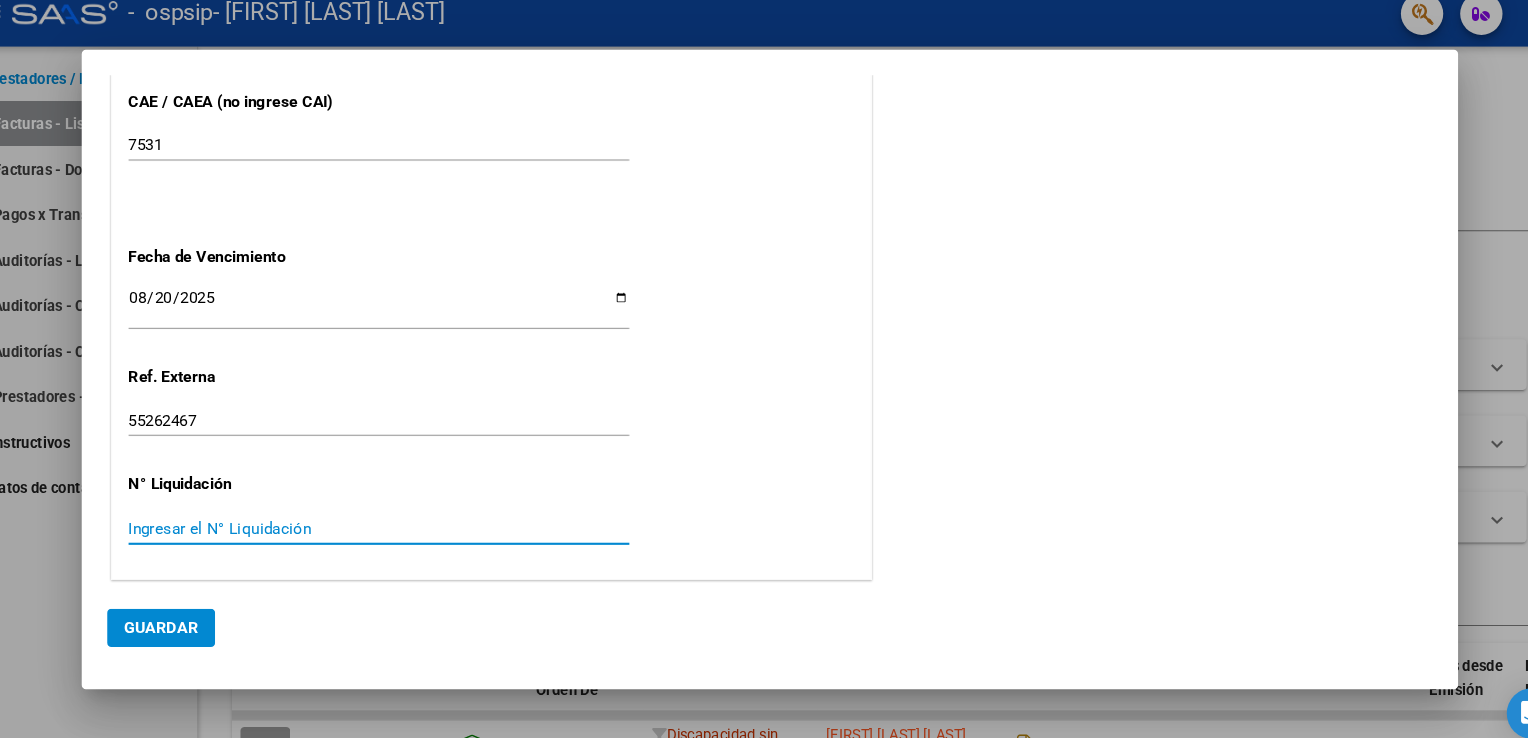 click on "Ingresar el N° Liquidación" at bounding box center [394, 519] 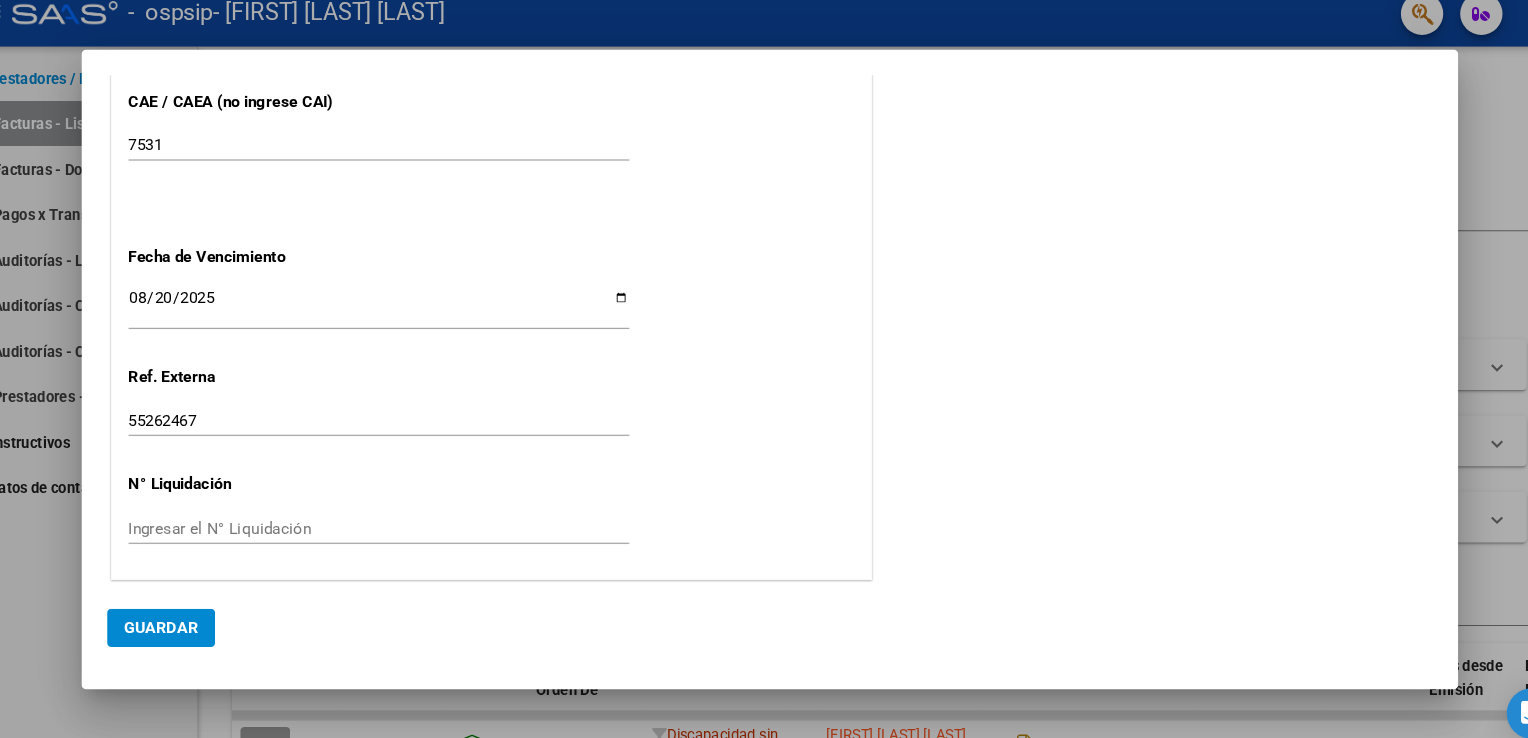 scroll, scrollTop: 832, scrollLeft: 0, axis: vertical 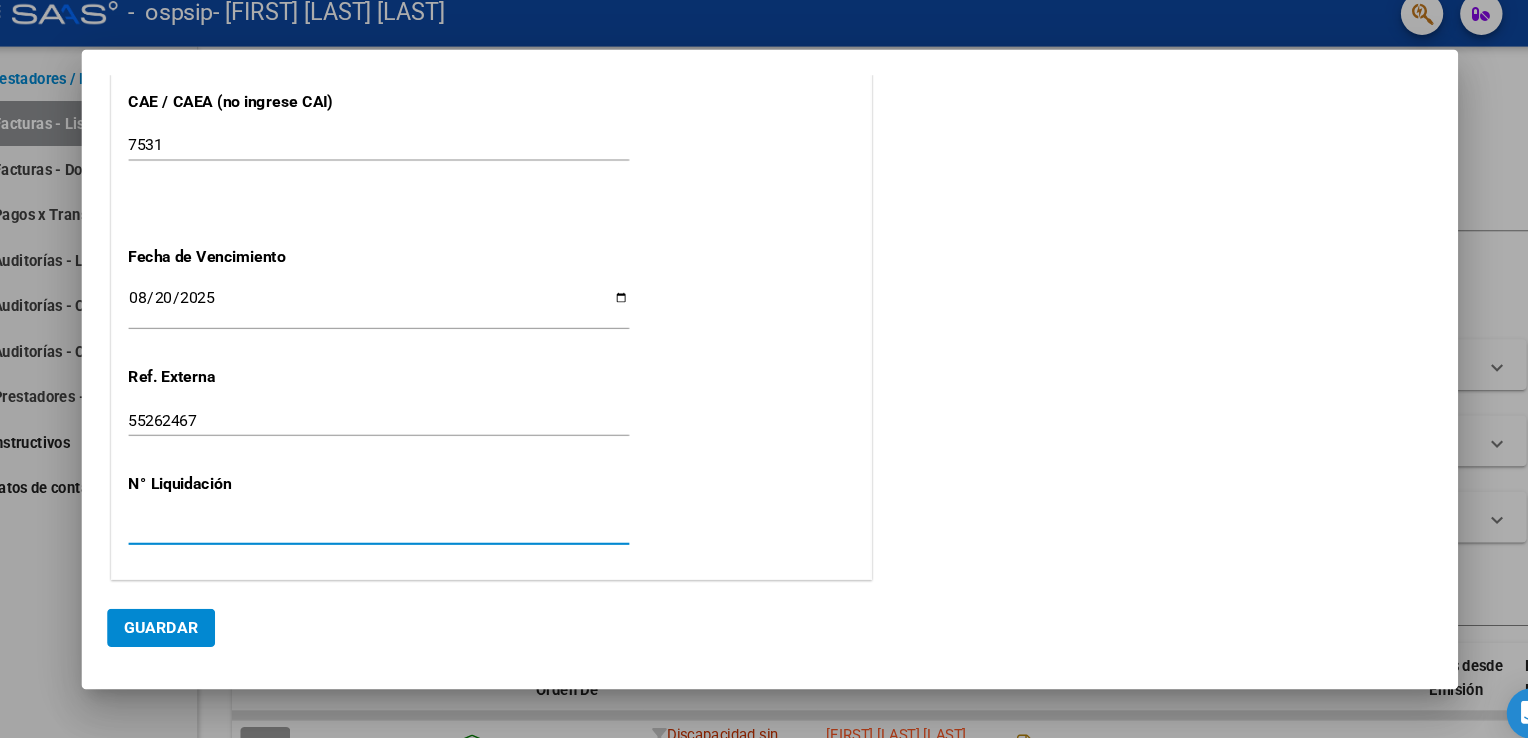 type on "[NUMBER]" 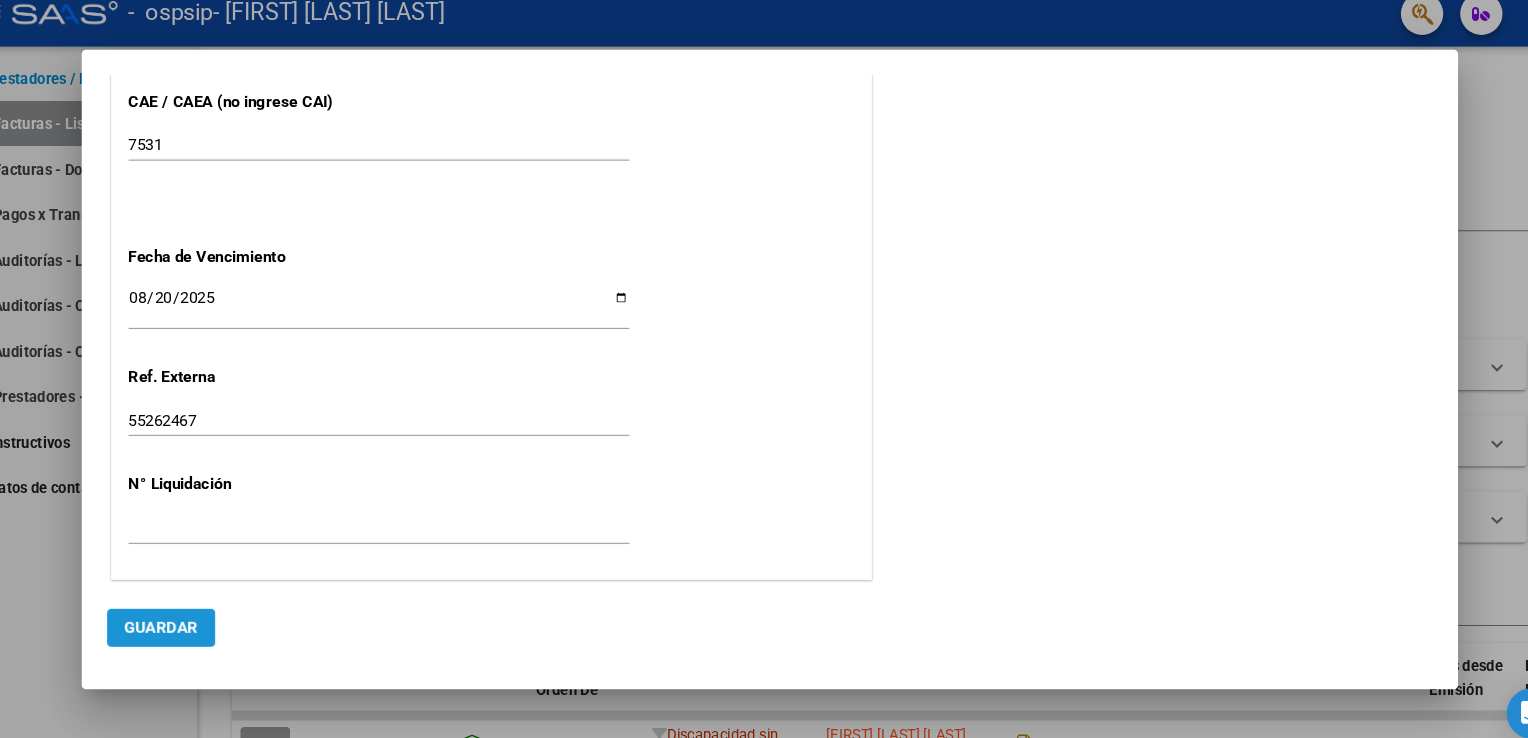click on "Guardar" 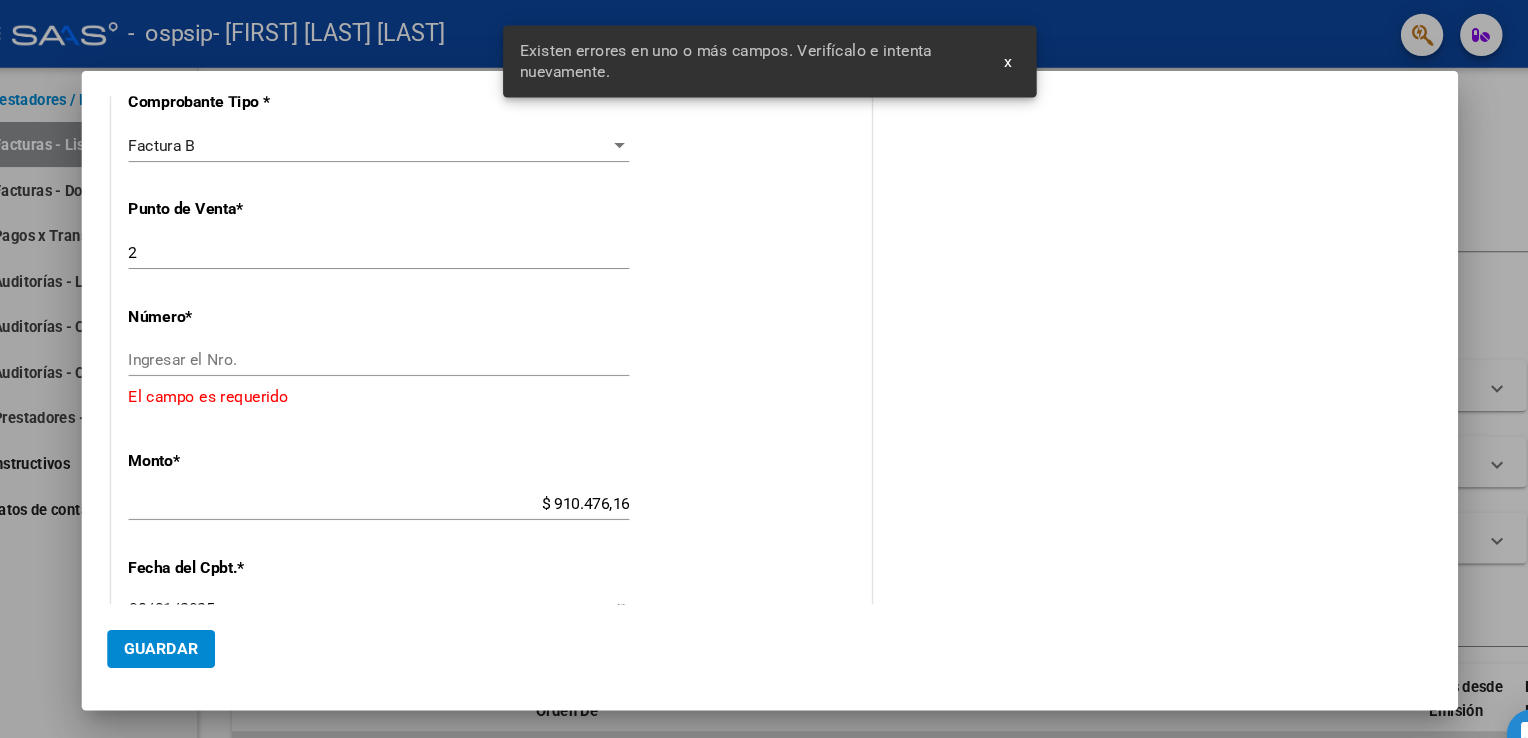 scroll, scrollTop: 467, scrollLeft: 0, axis: vertical 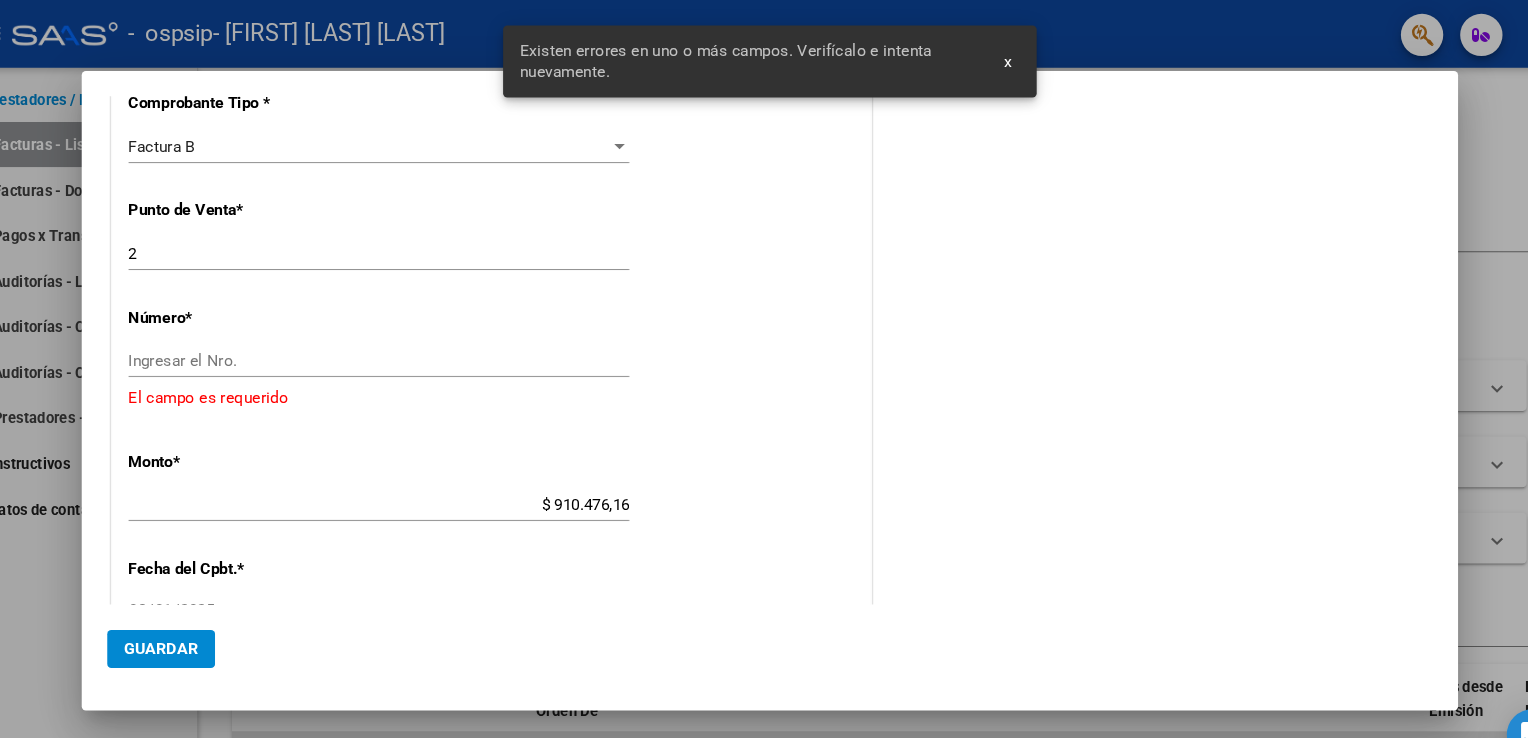 click on "Ingresar el Nro." at bounding box center [394, 341] 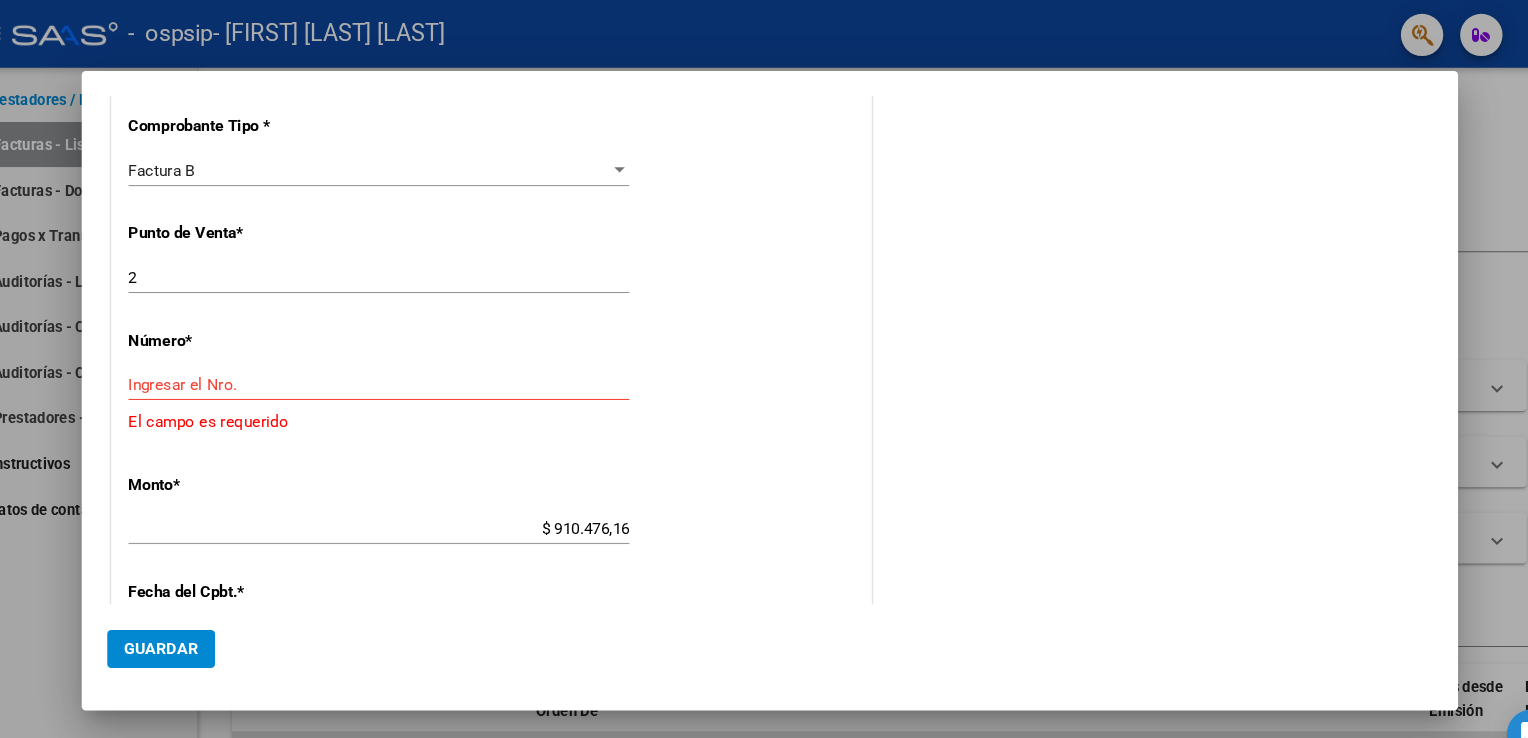 scroll, scrollTop: 436, scrollLeft: 0, axis: vertical 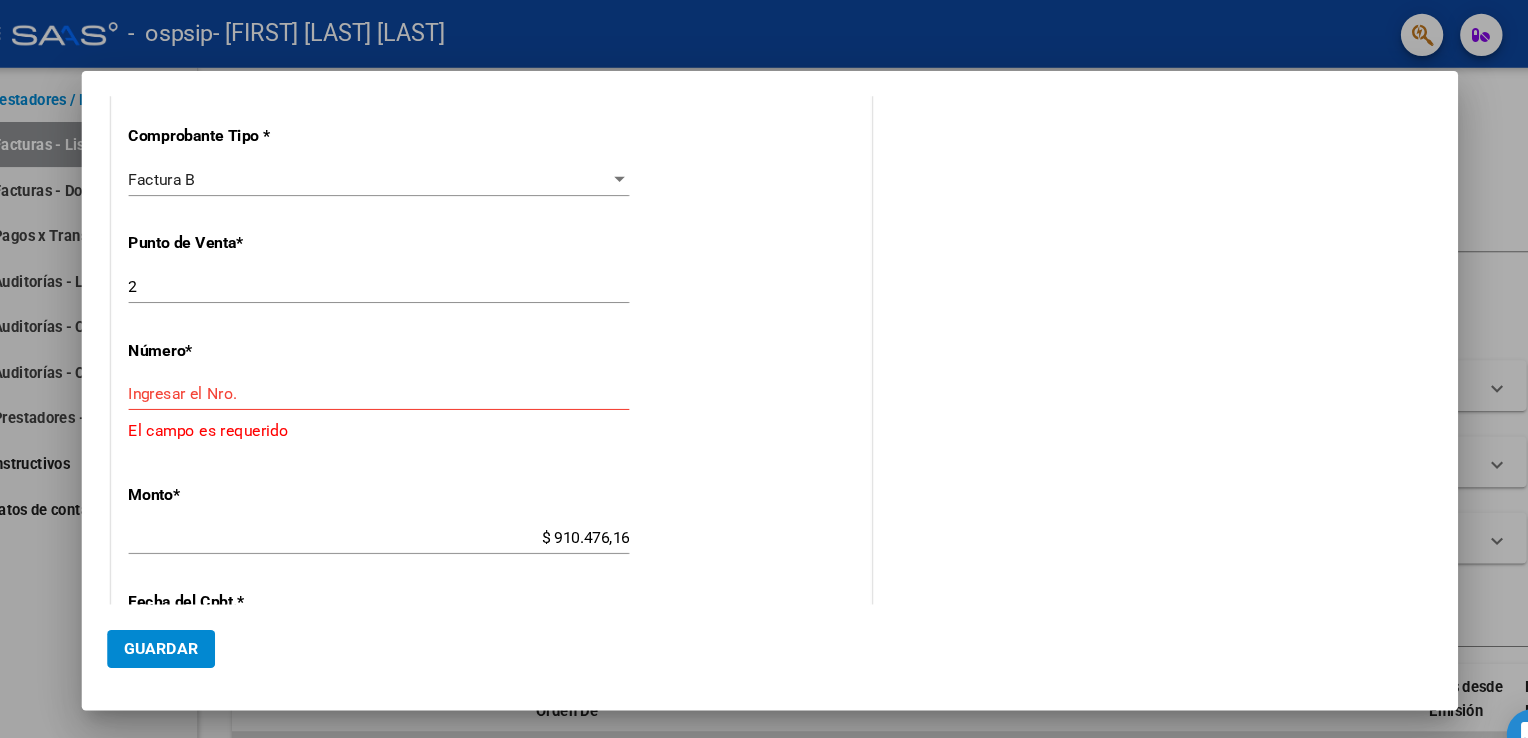 click on "El campo es requerido" 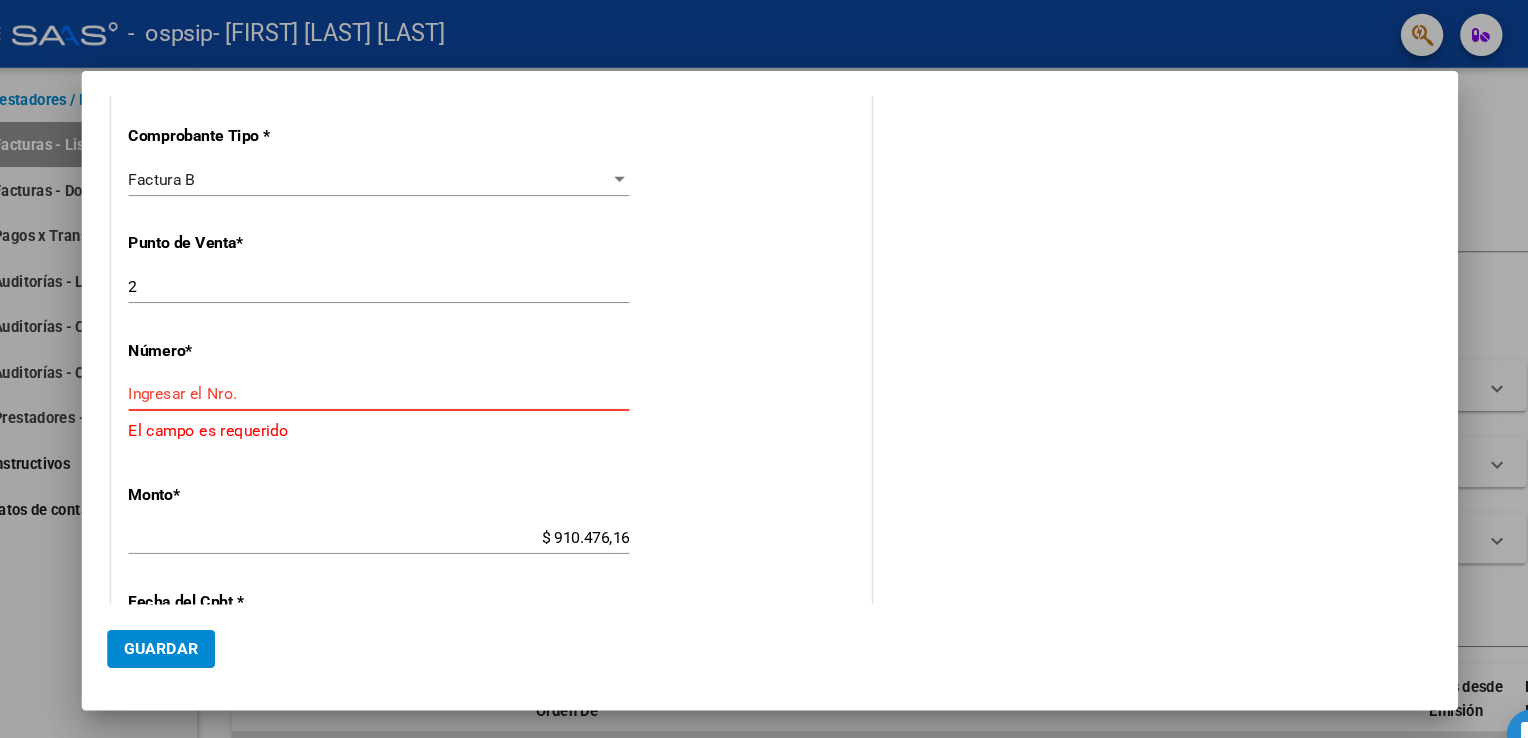 click on "Ingresar el Nro." at bounding box center (394, 372) 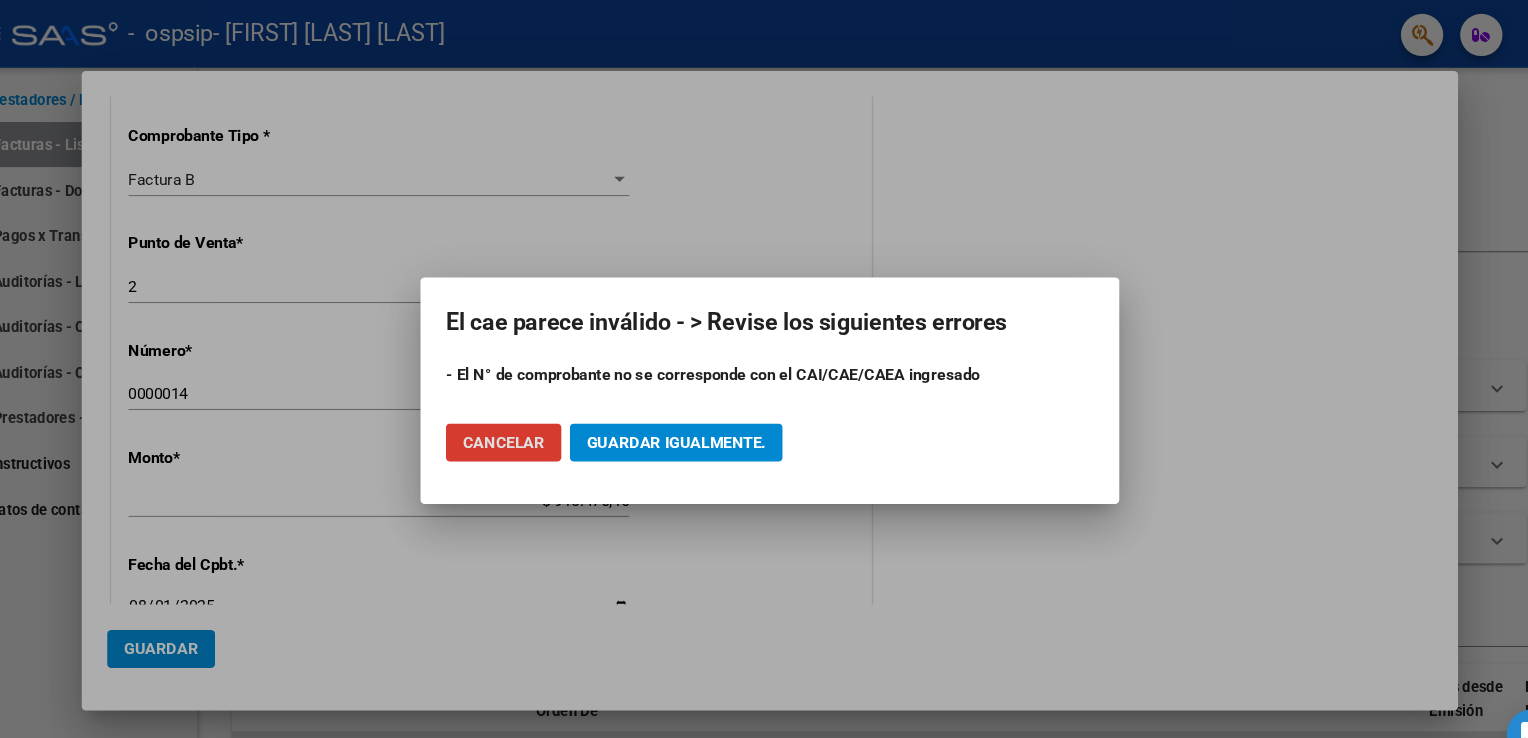 click on "Cancelar" 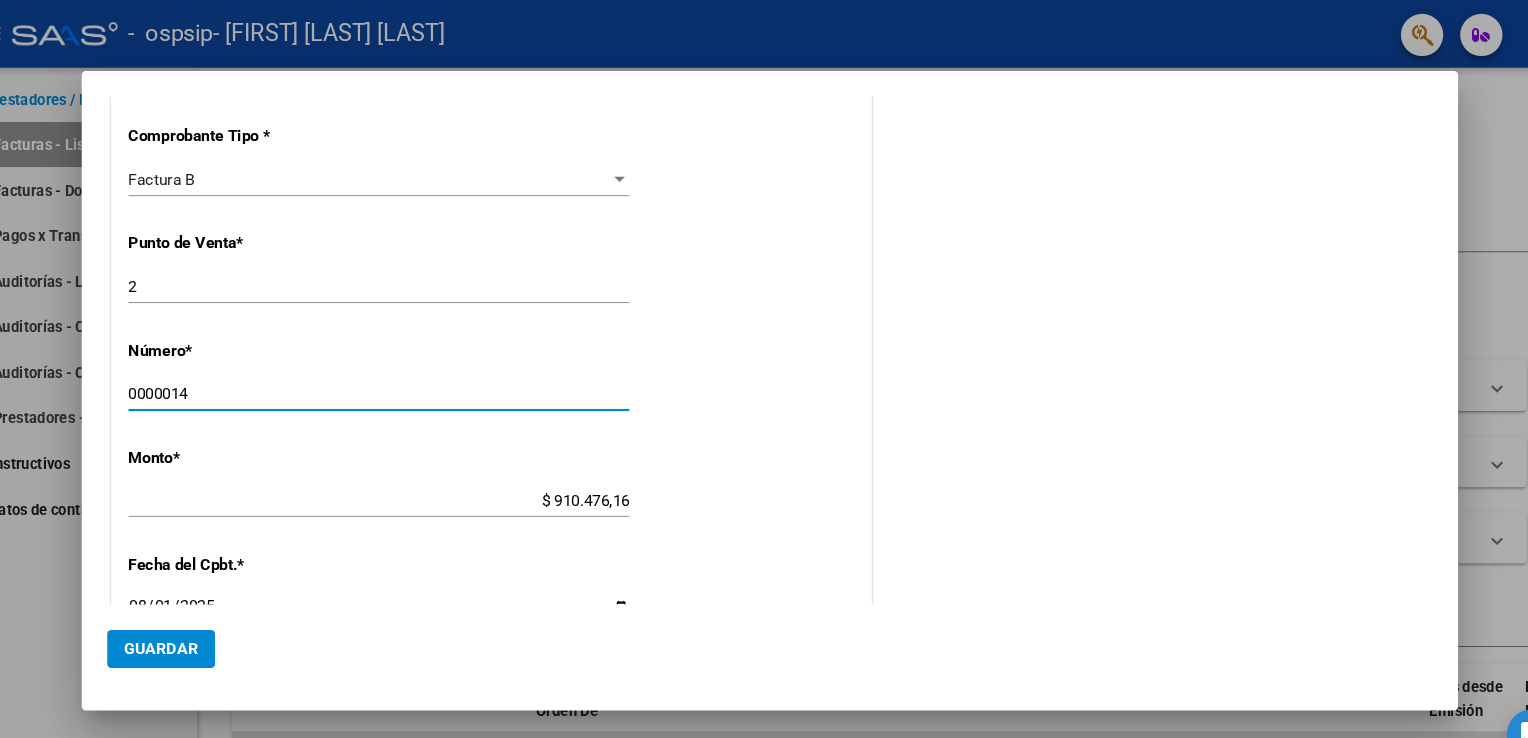 type on "[NUMBER]" 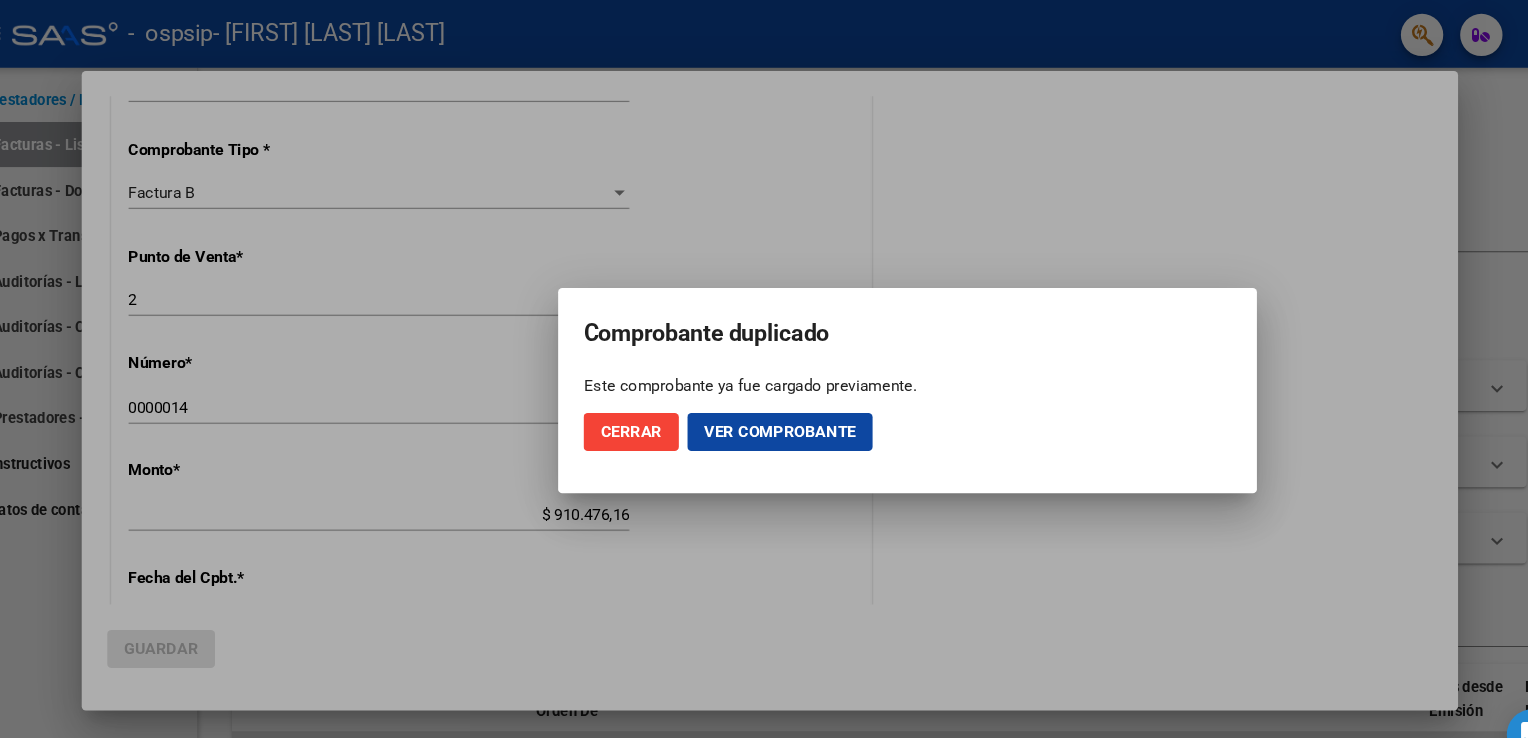 scroll, scrollTop: 448, scrollLeft: 0, axis: vertical 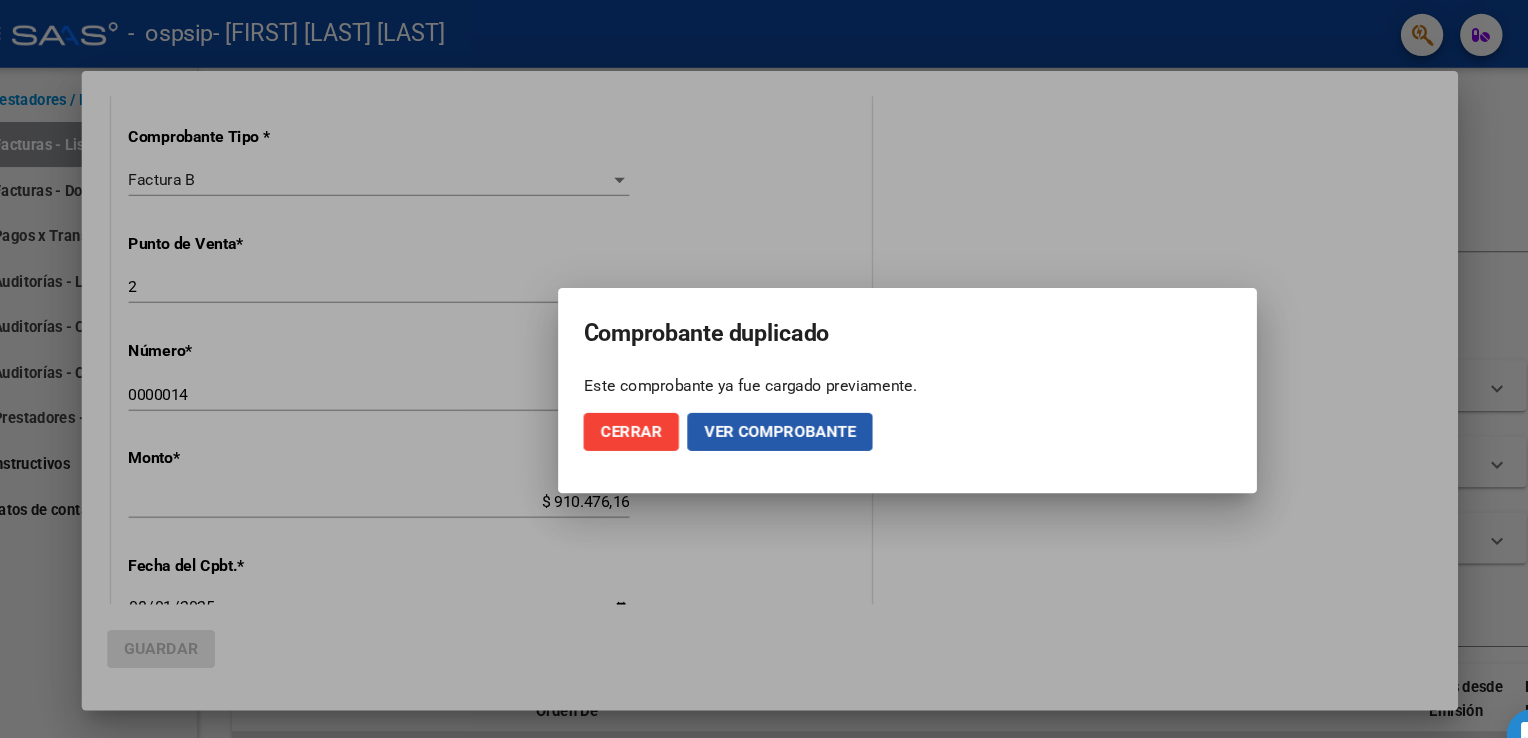 click on "Ver comprobante" 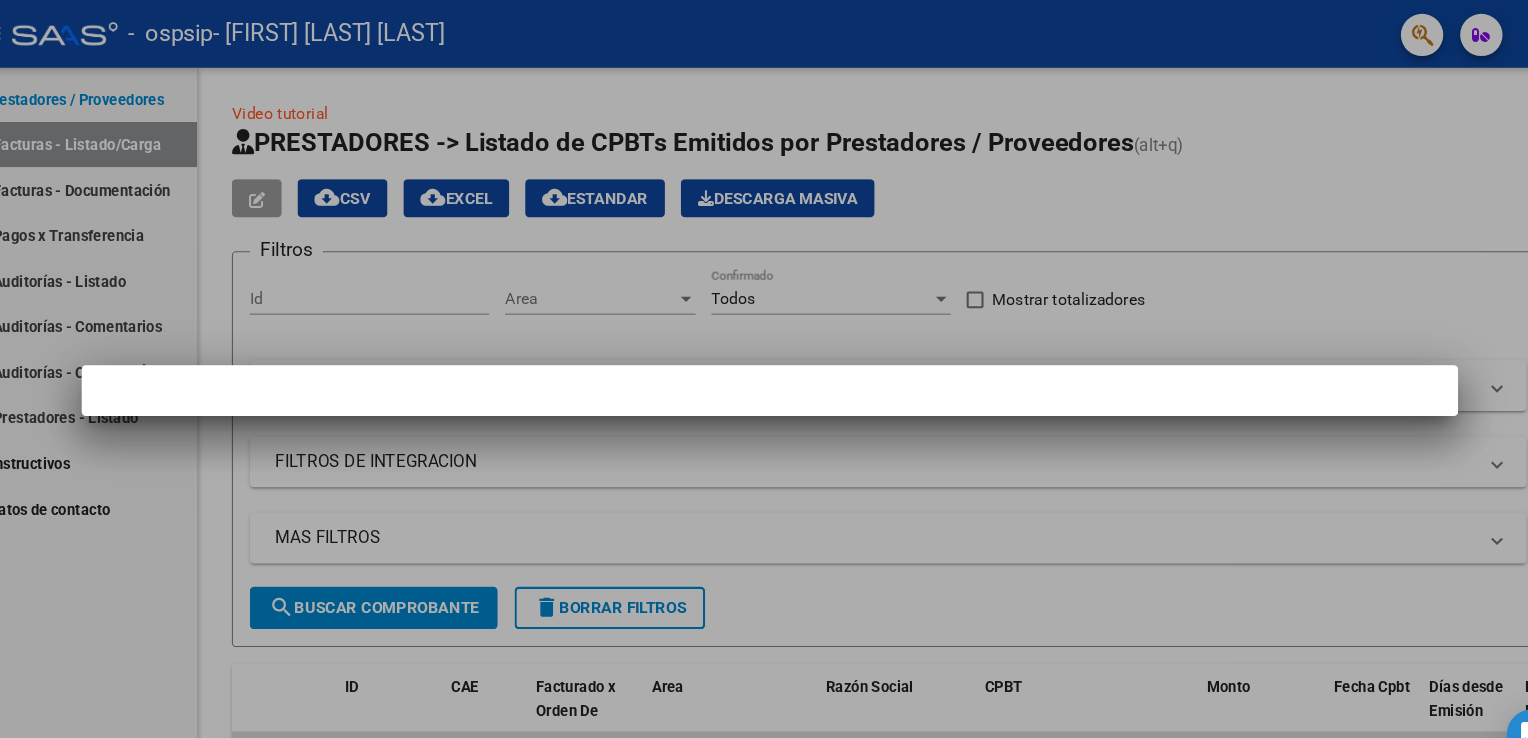 scroll, scrollTop: 0, scrollLeft: 0, axis: both 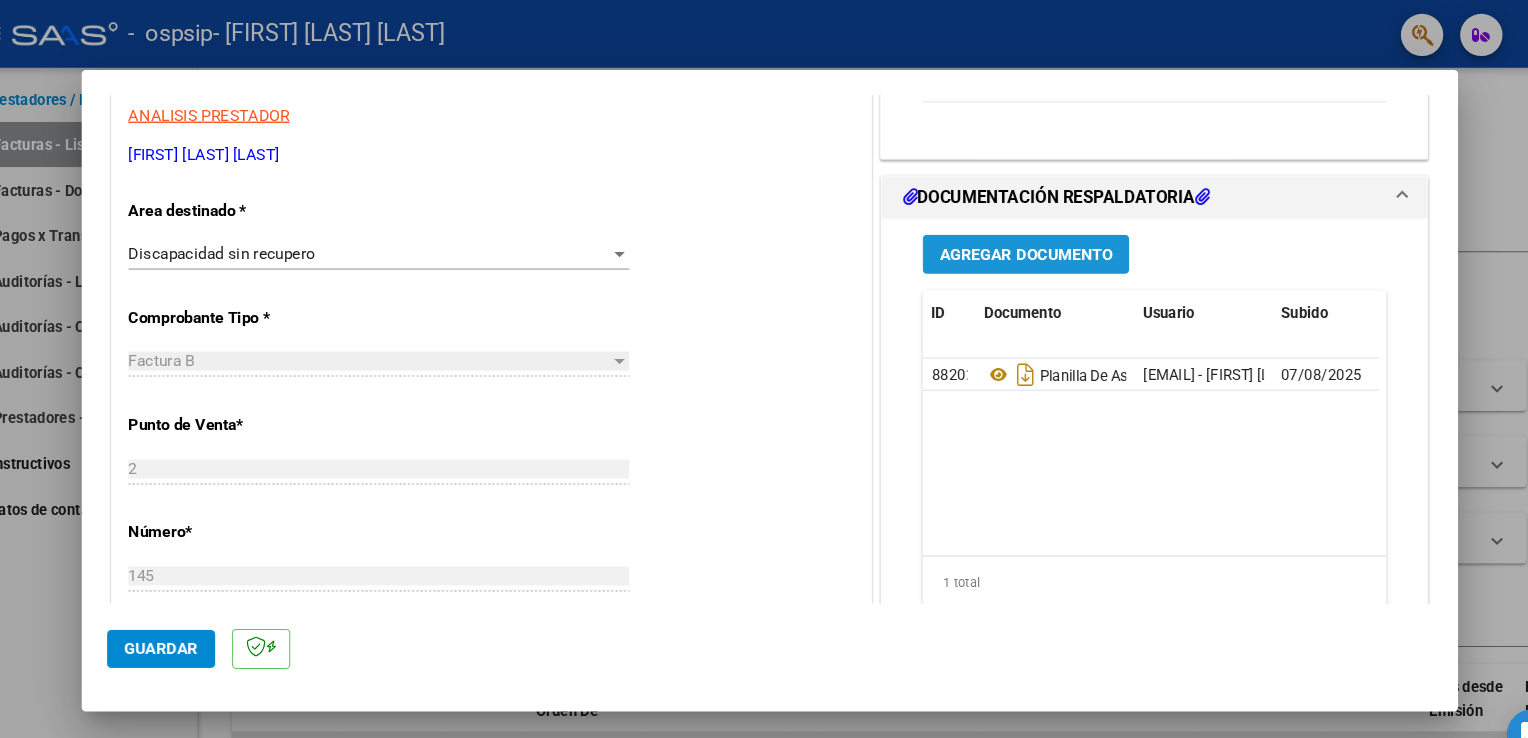 click on "Agregar Documento" at bounding box center (1005, 241) 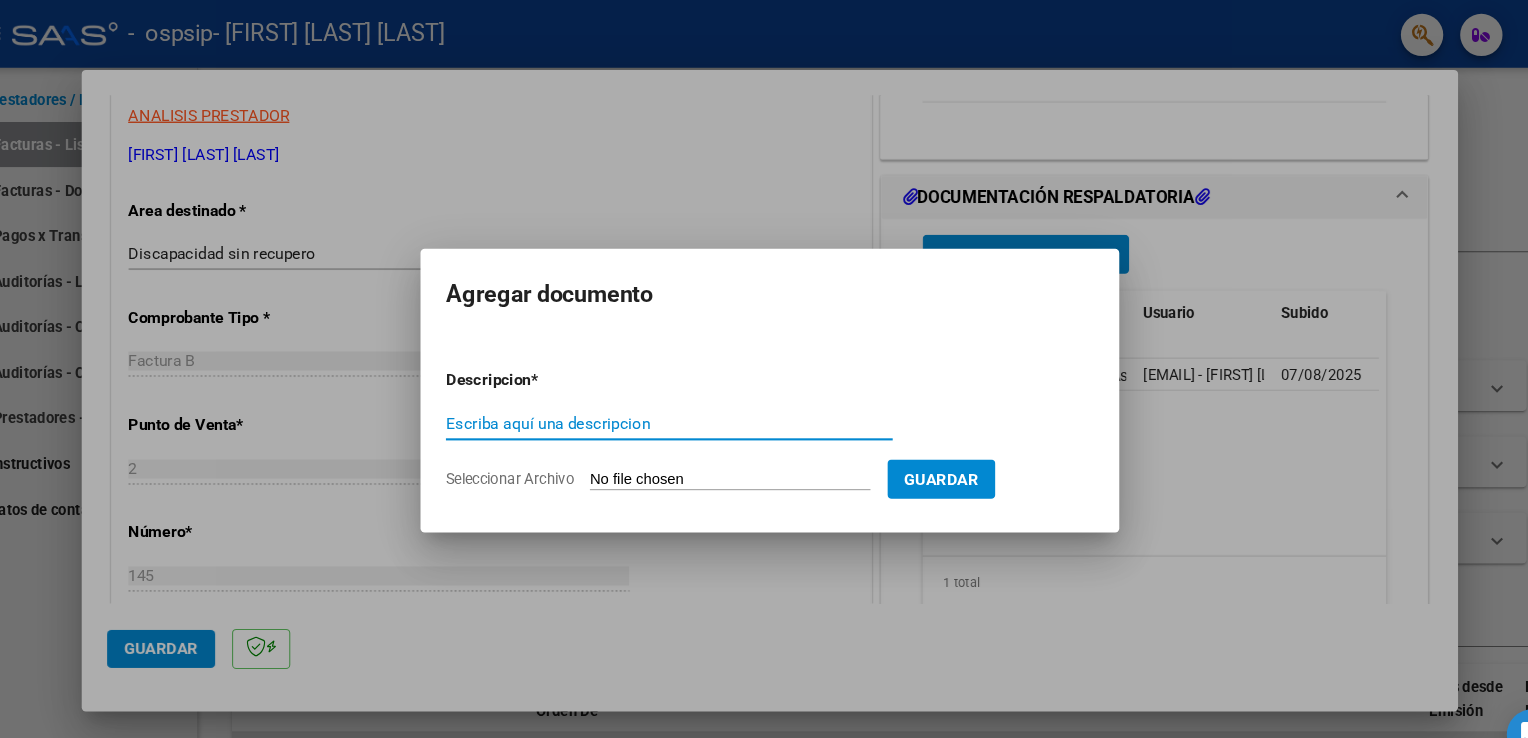 click on "Escriba aquí una descripcion" at bounding box center [669, 400] 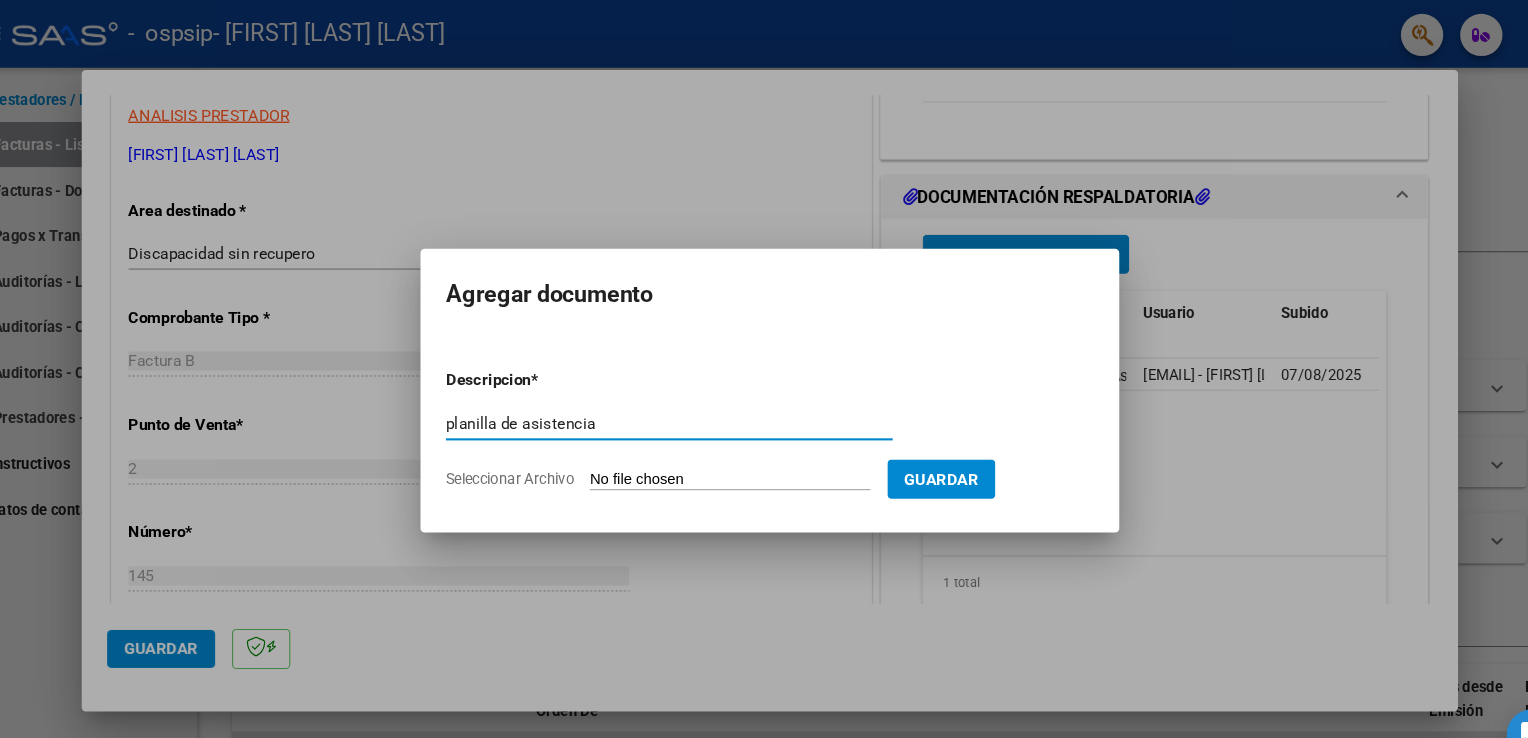 type on "planilla de asistencia" 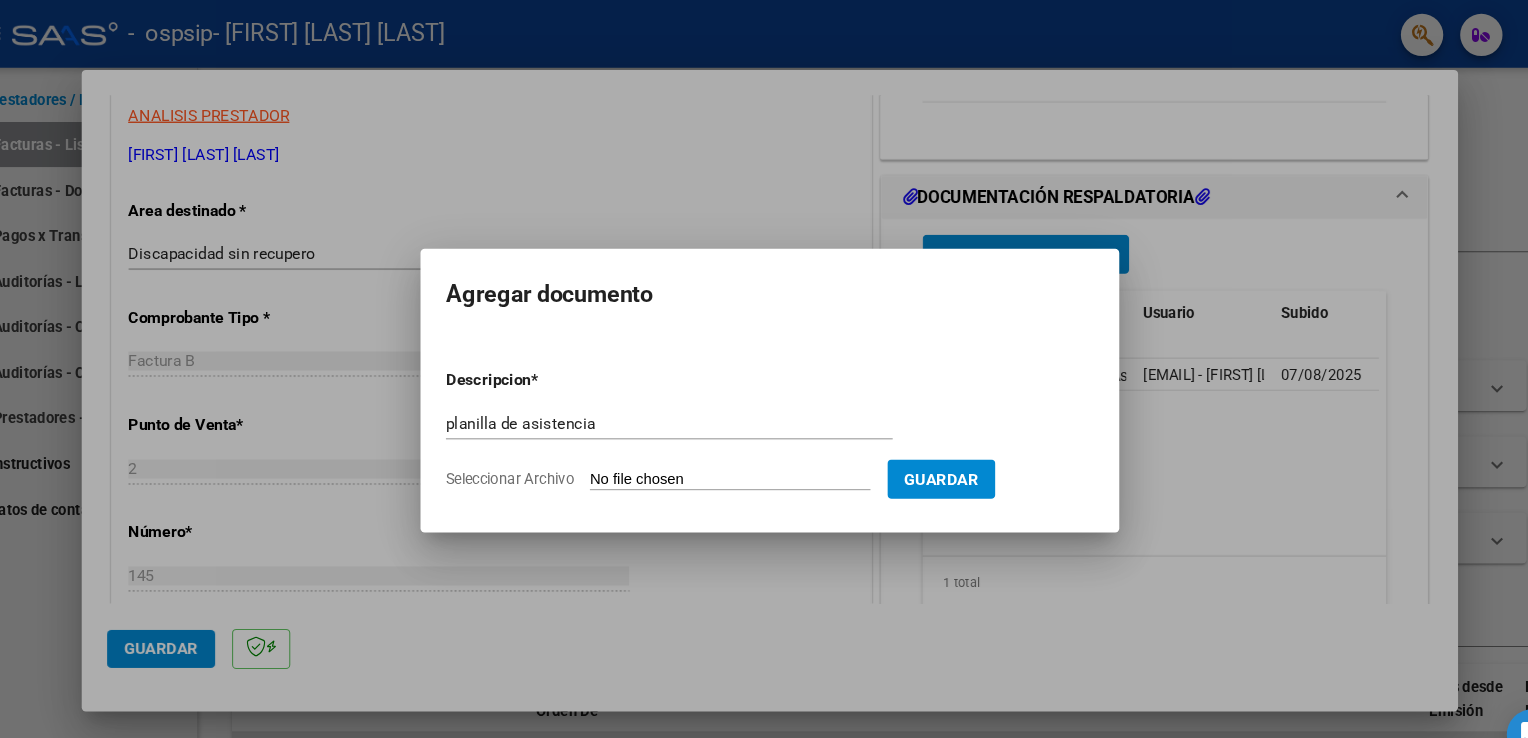 click on "Seleccionar Archivo" 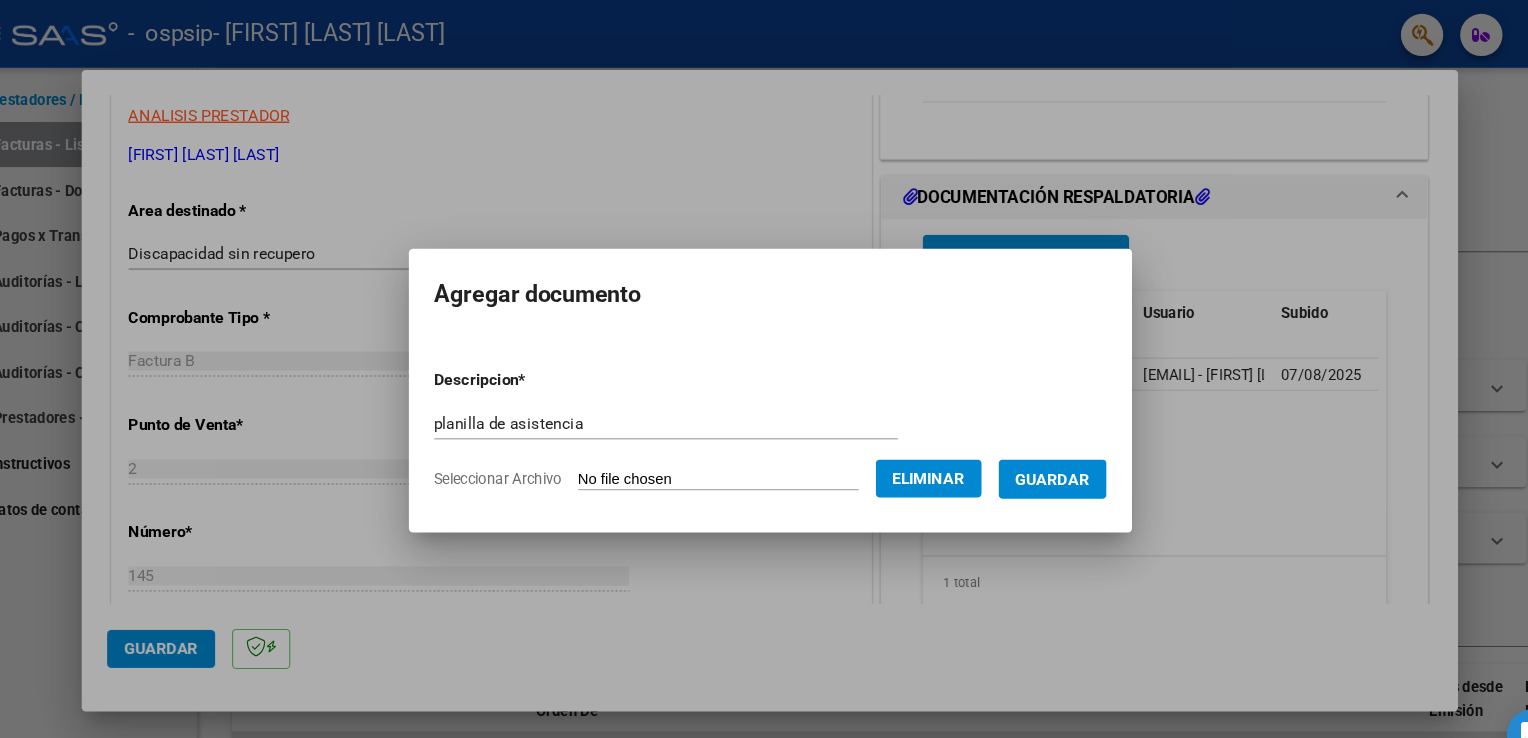 click on "Guardar" at bounding box center [1031, 453] 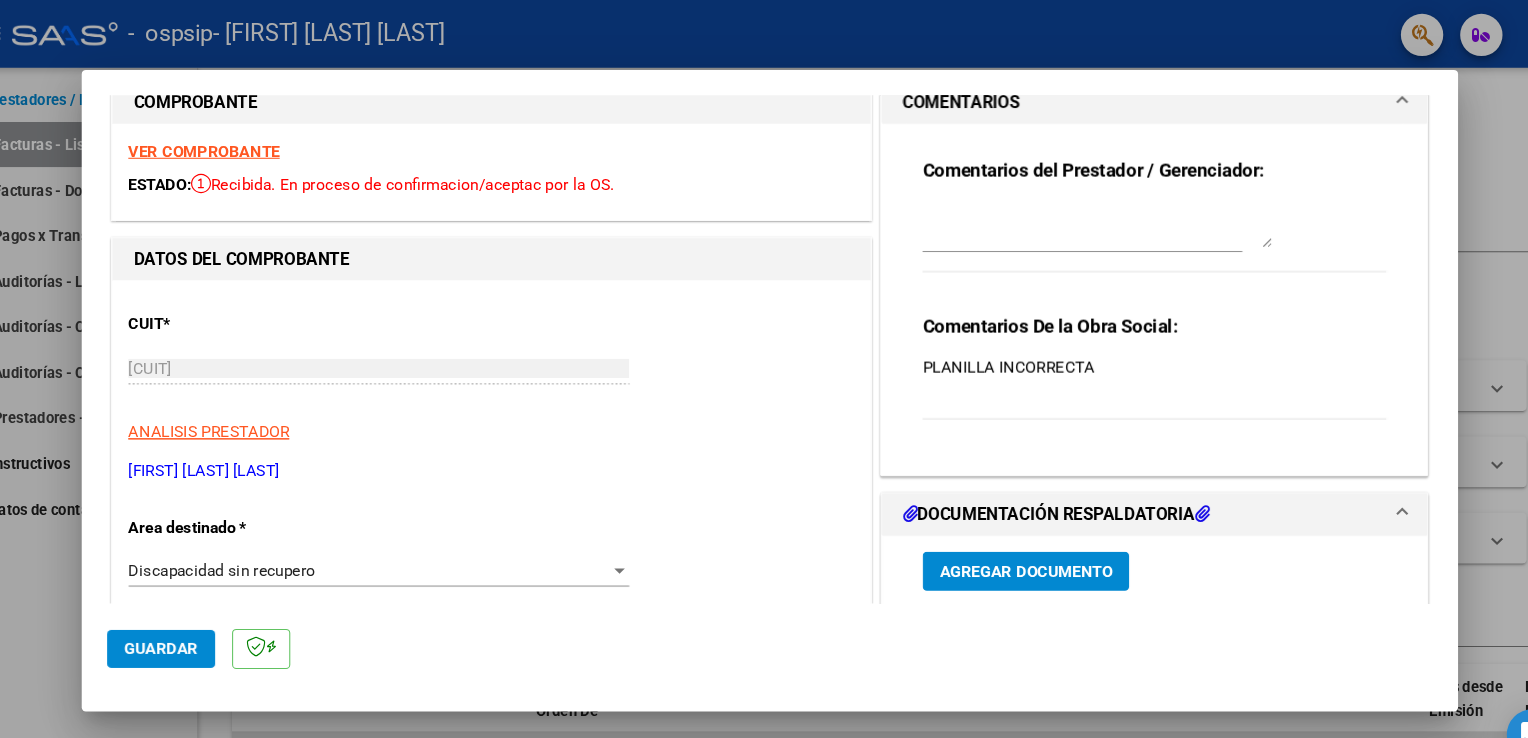 scroll, scrollTop: 55, scrollLeft: 0, axis: vertical 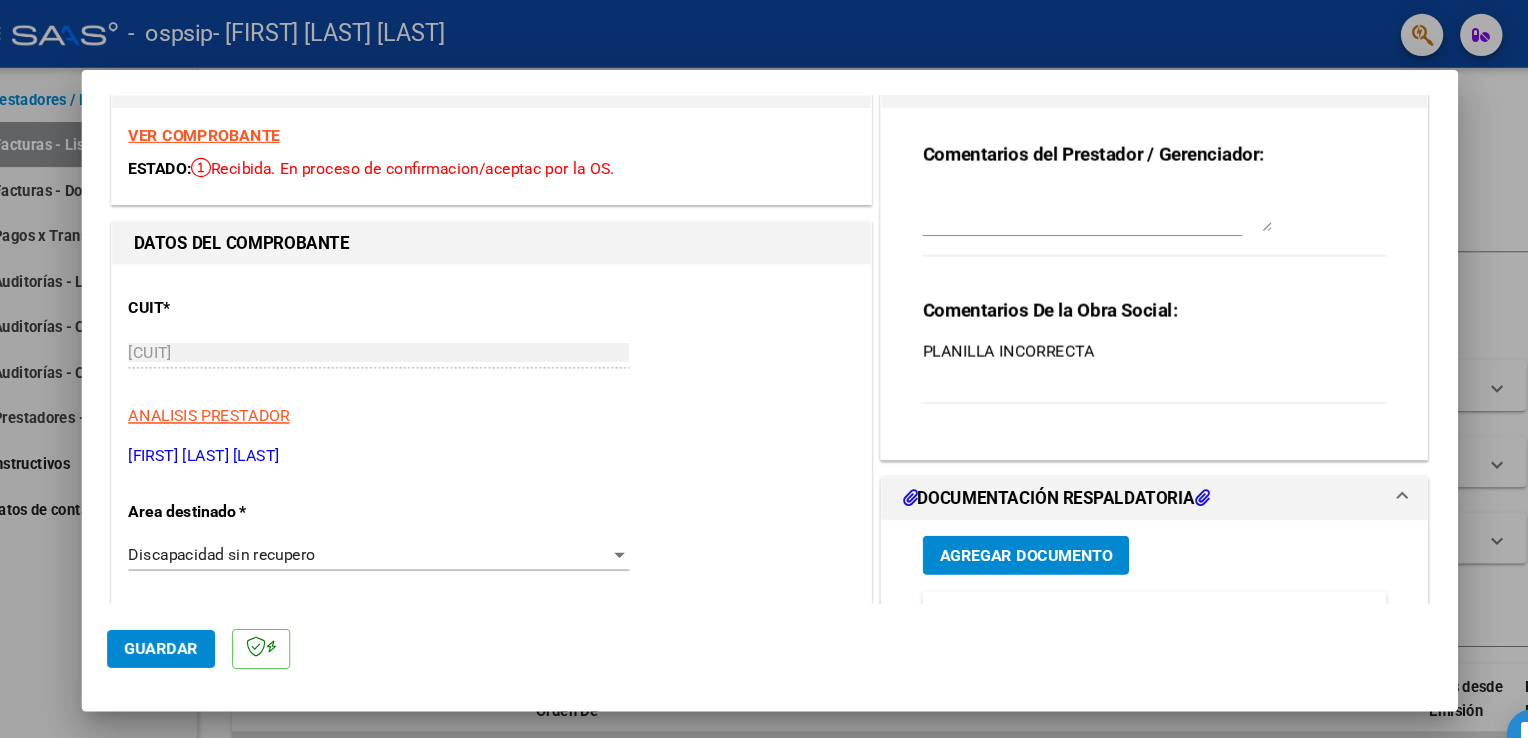 click on "PLANILLA INCORRECTA" at bounding box center [1127, 332] 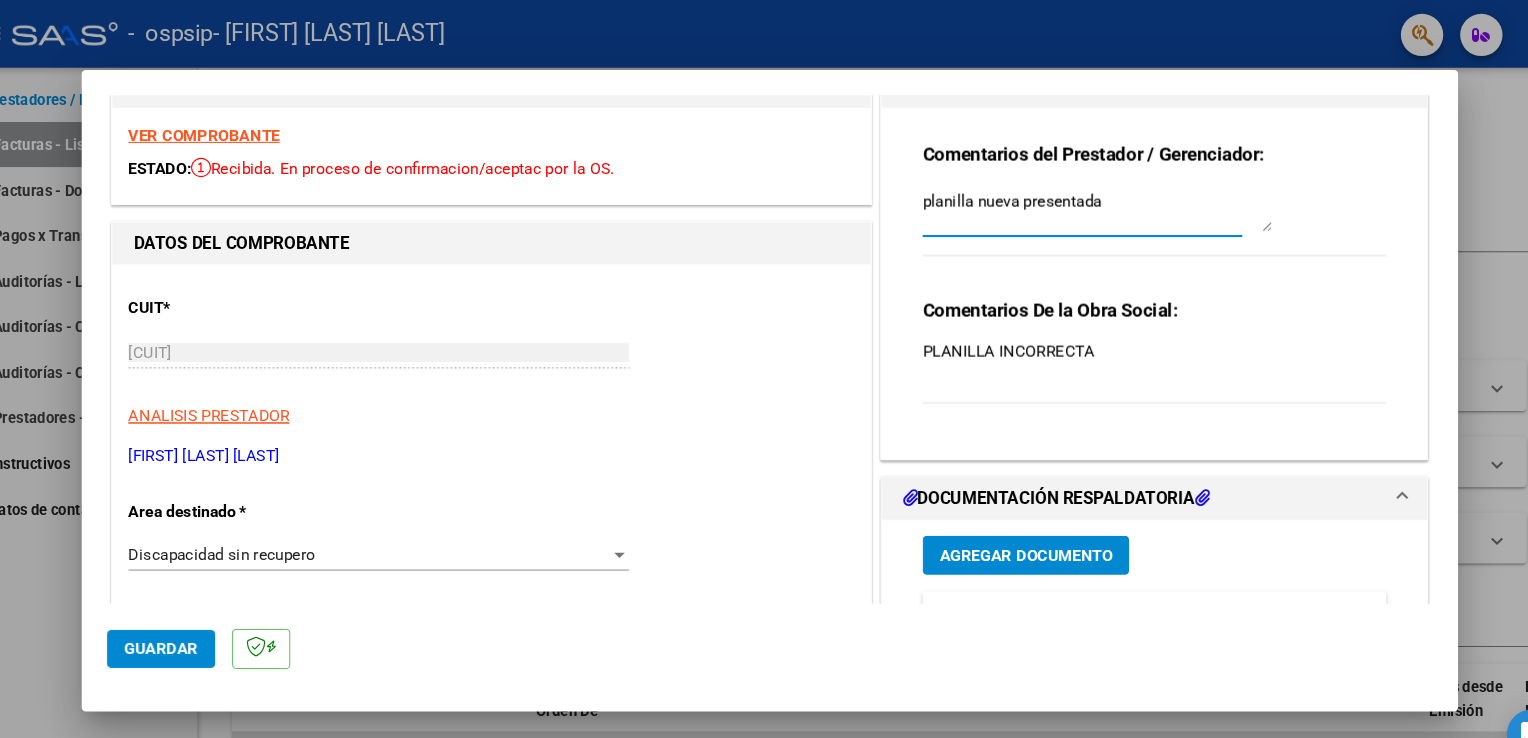 type on "planilla nueva presentada" 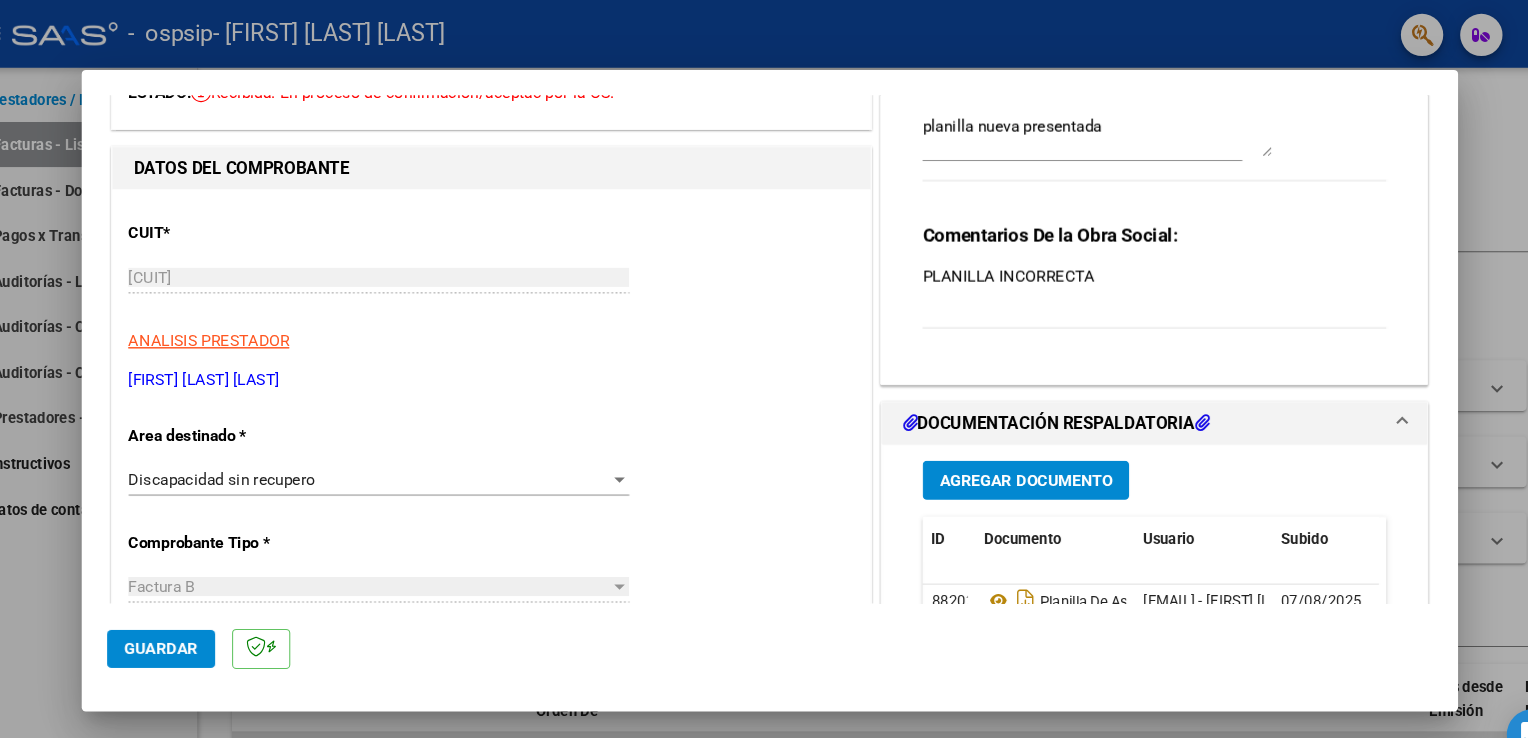 scroll, scrollTop: 0, scrollLeft: 0, axis: both 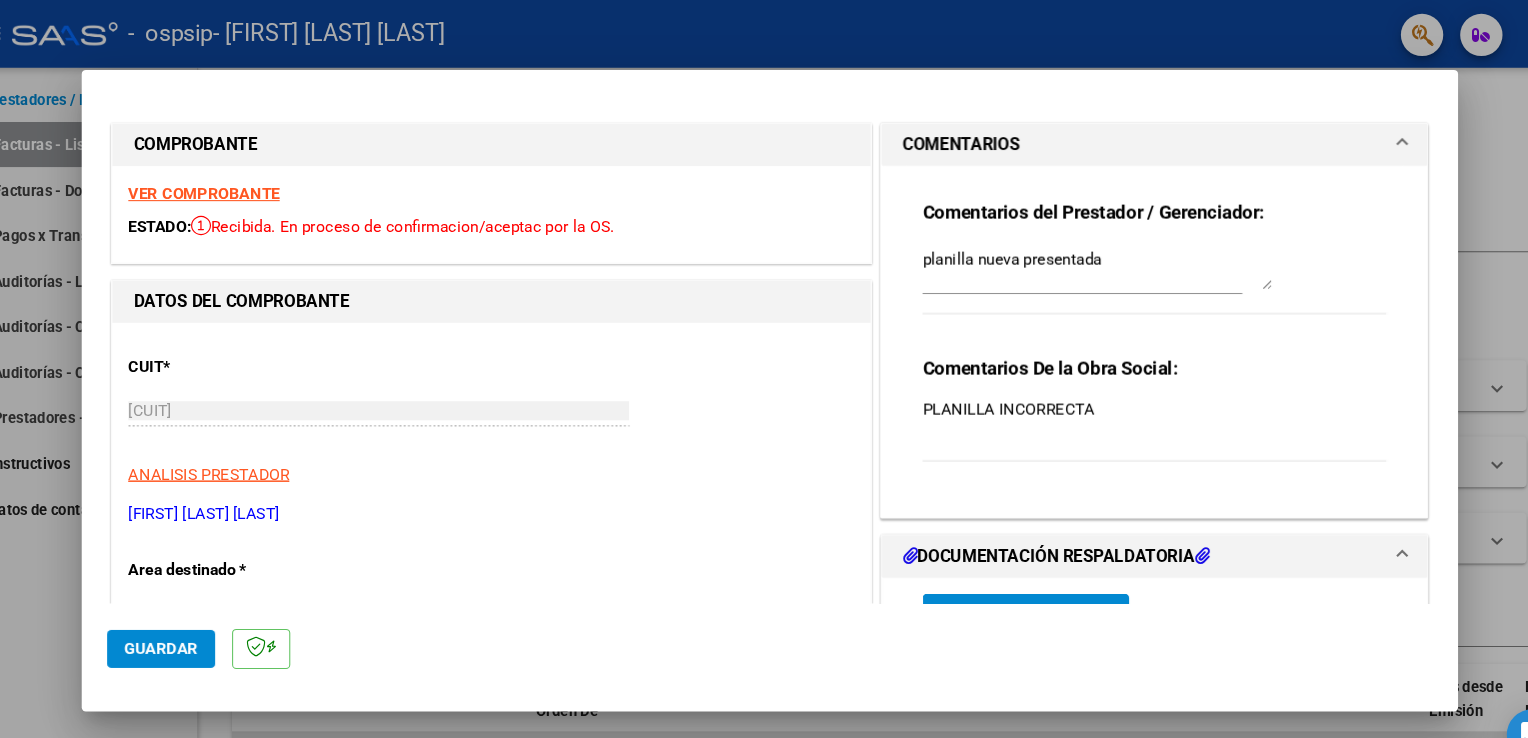 click on "CUIT  *   [CUIT] Ingresar CUIT  ANALISIS PRESTADOR  [FIRST] [LAST] [LAST]  ARCA Padrón" at bounding box center (501, 408) 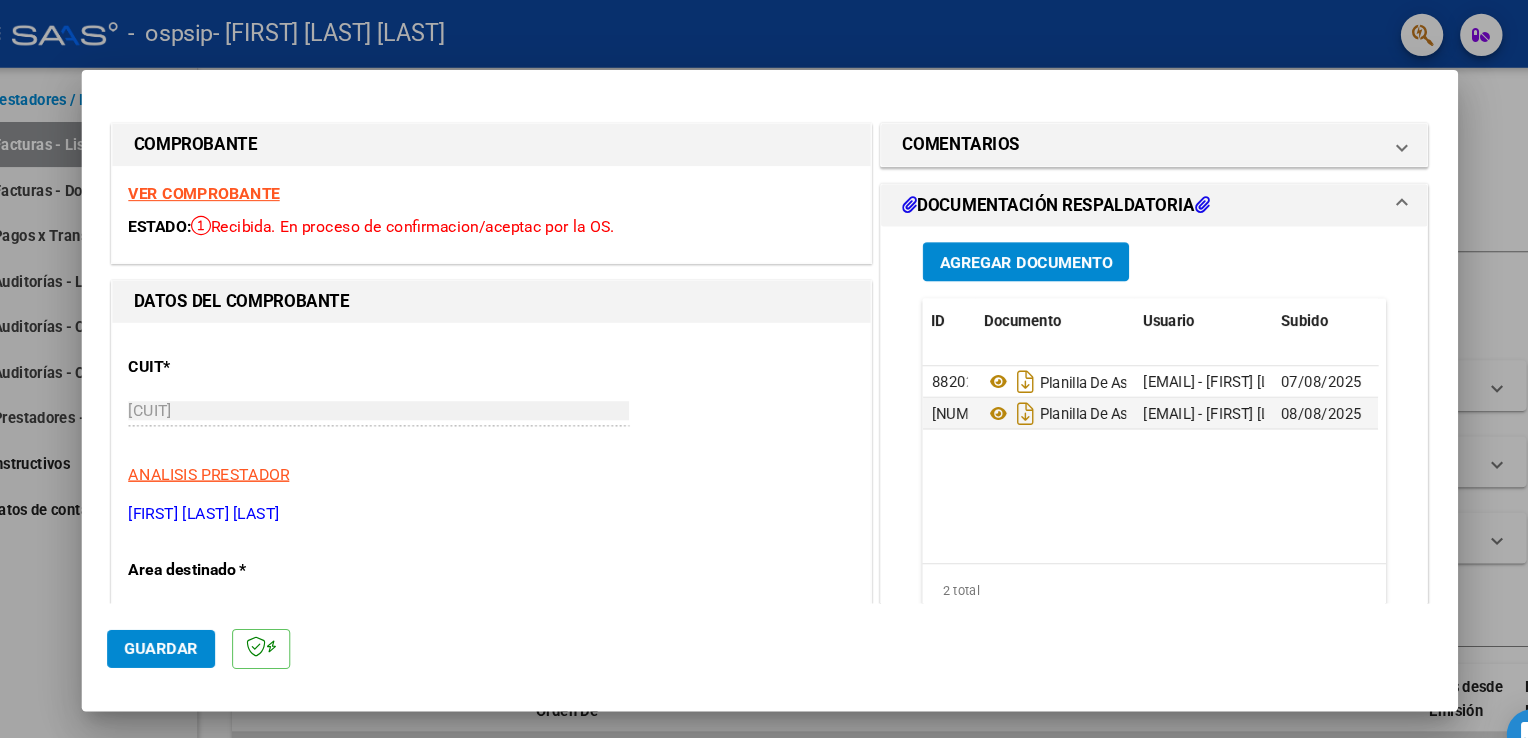 drag, startPoint x: 1438, startPoint y: 190, endPoint x: 1300, endPoint y: 261, distance: 155.19342 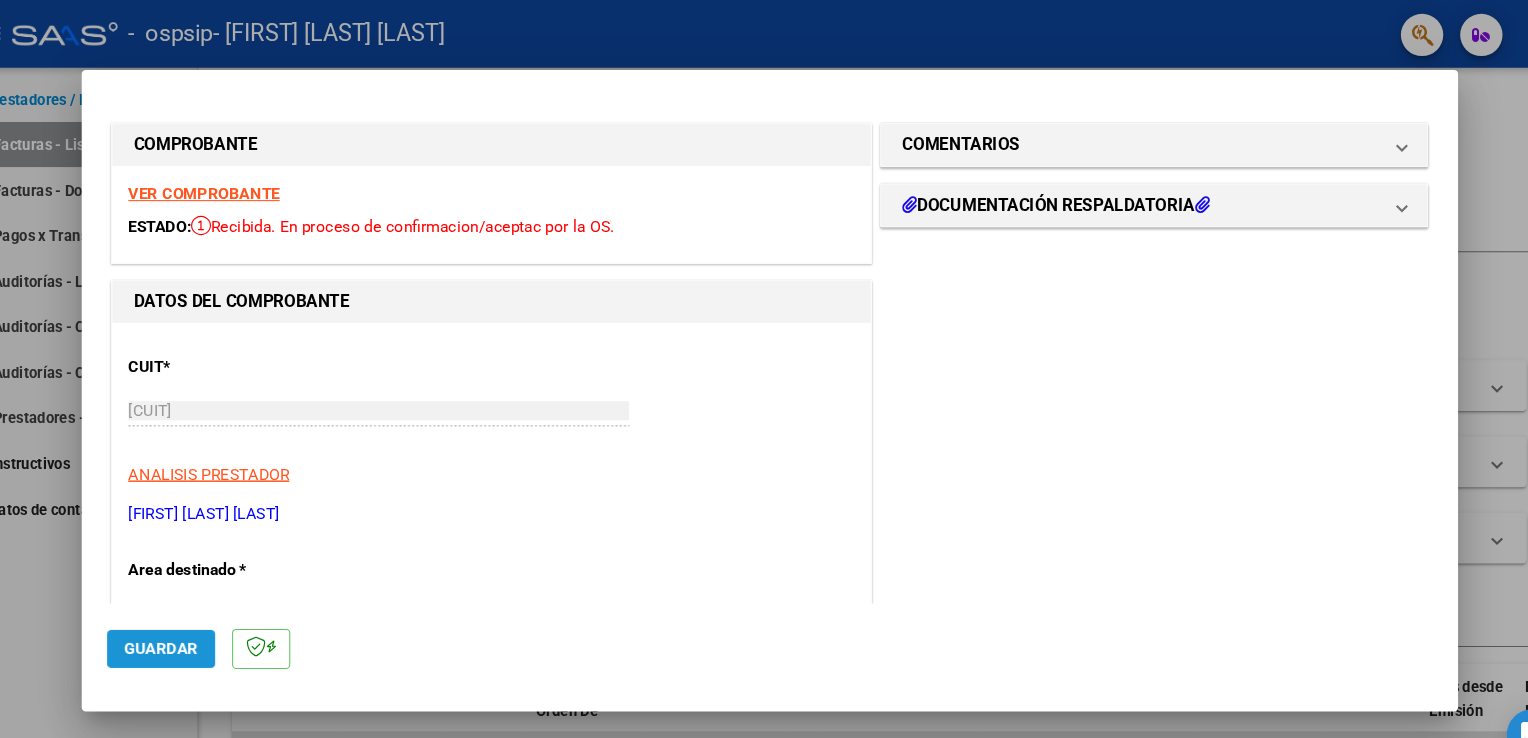 click on "Guardar" 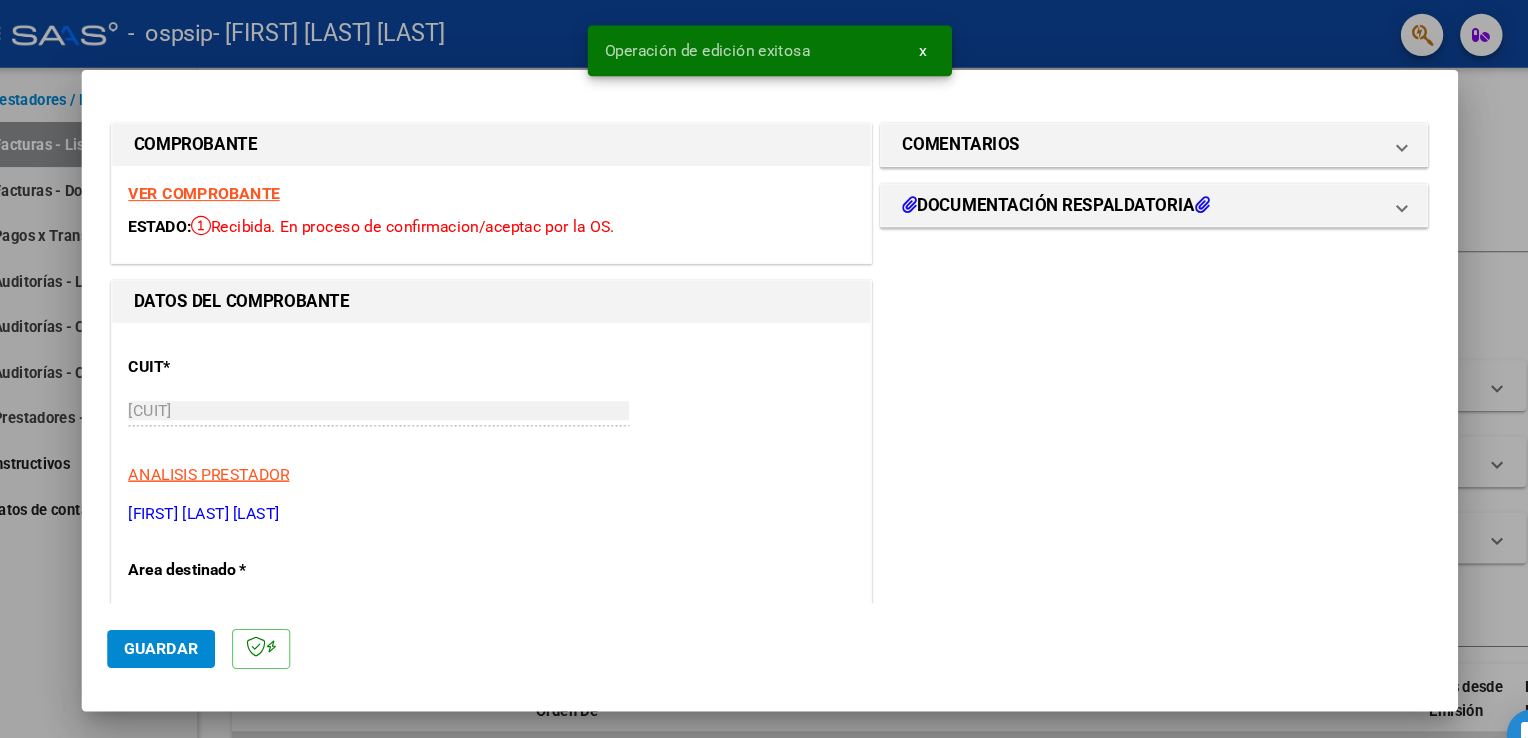 click at bounding box center [764, 369] 